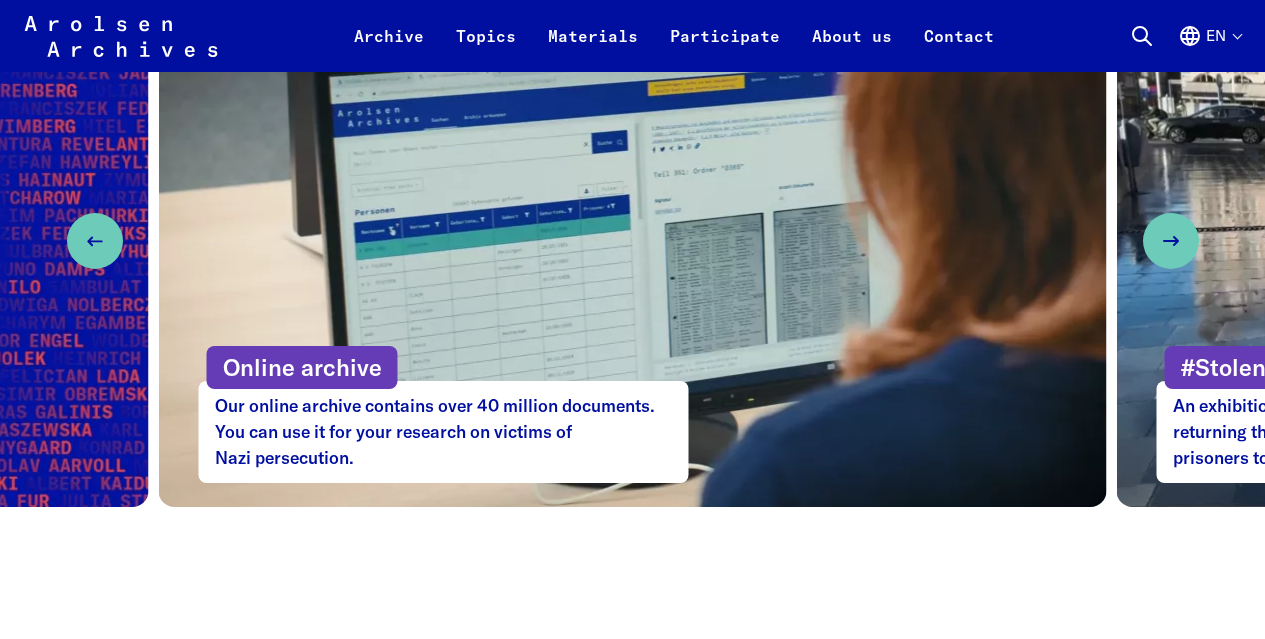 scroll, scrollTop: 1040, scrollLeft: 0, axis: vertical 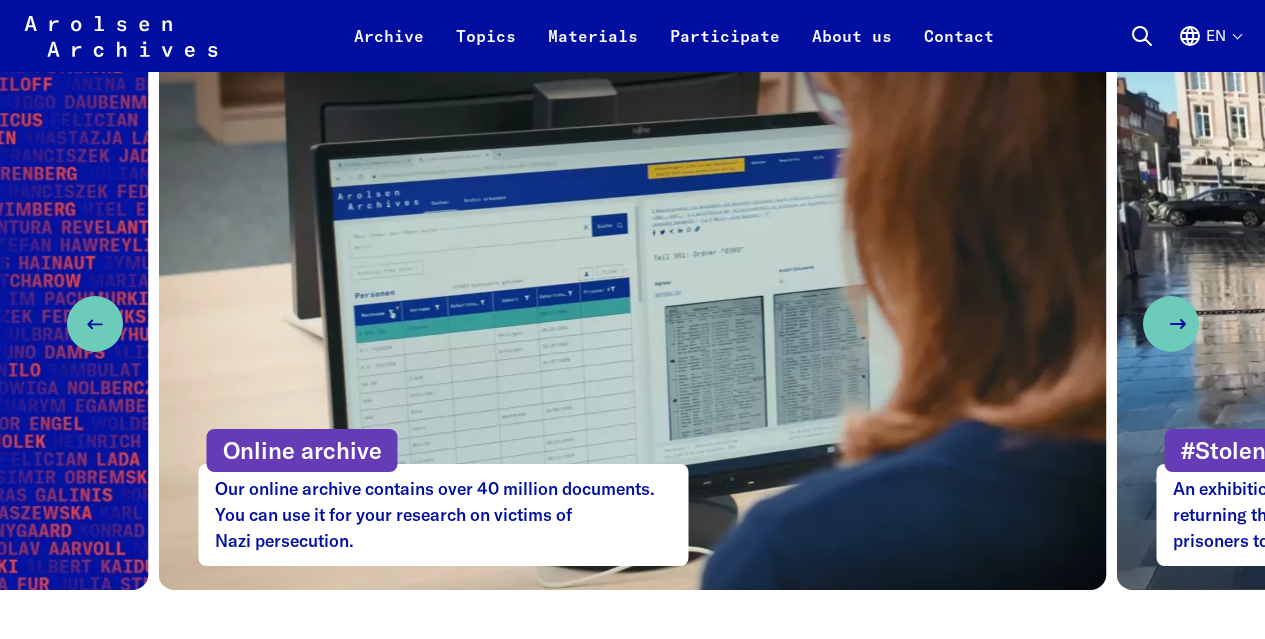 click at bounding box center (1171, 324) 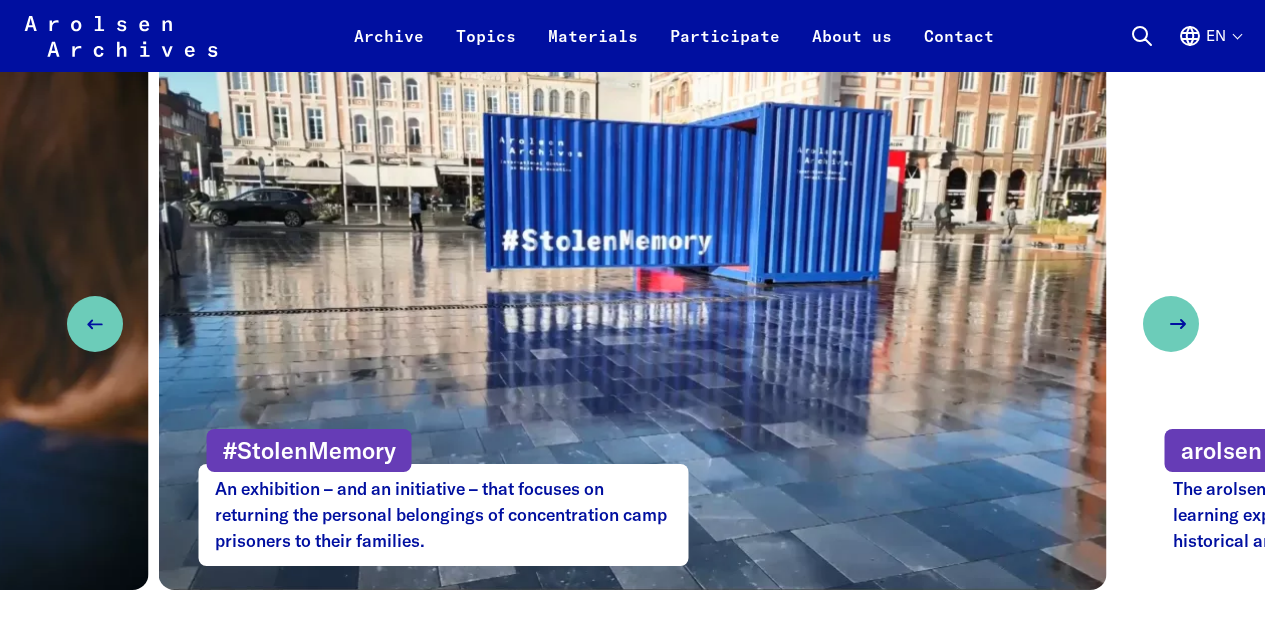 click at bounding box center (1171, 324) 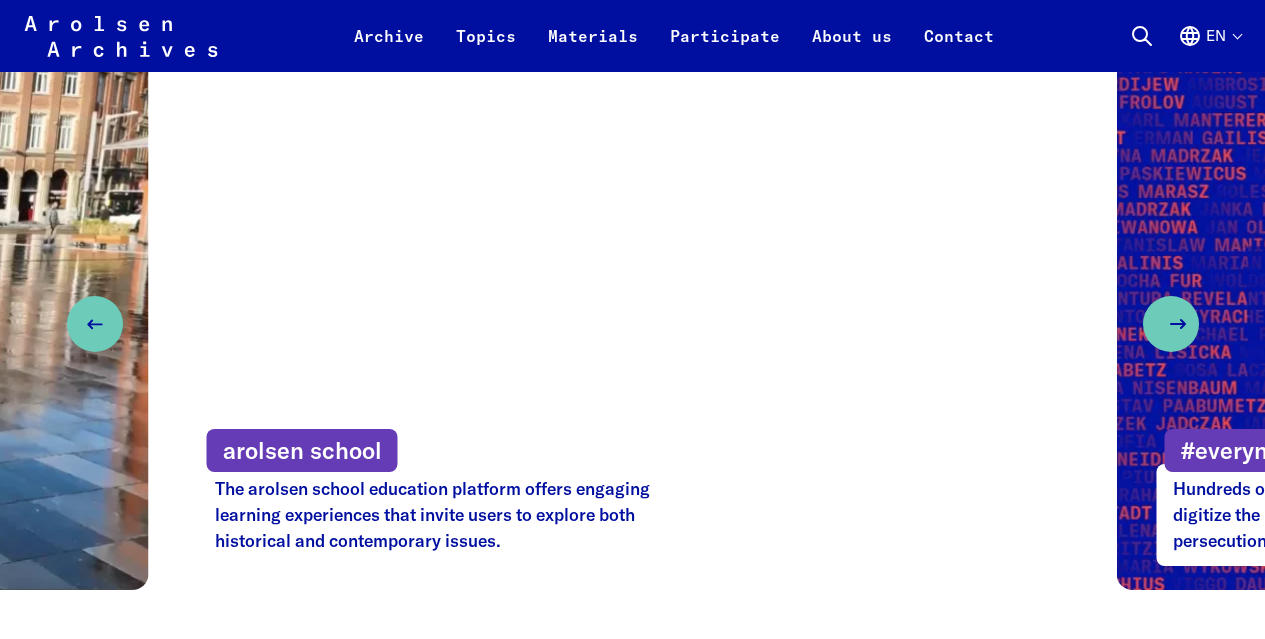 type 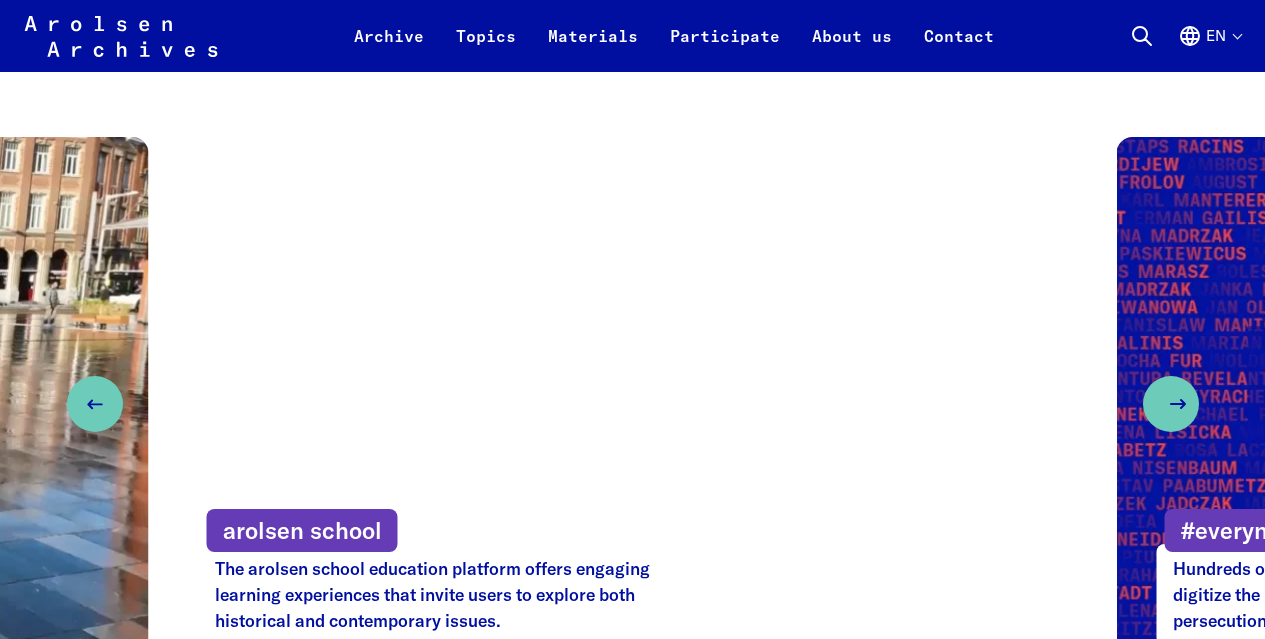 scroll, scrollTop: 1000, scrollLeft: 0, axis: vertical 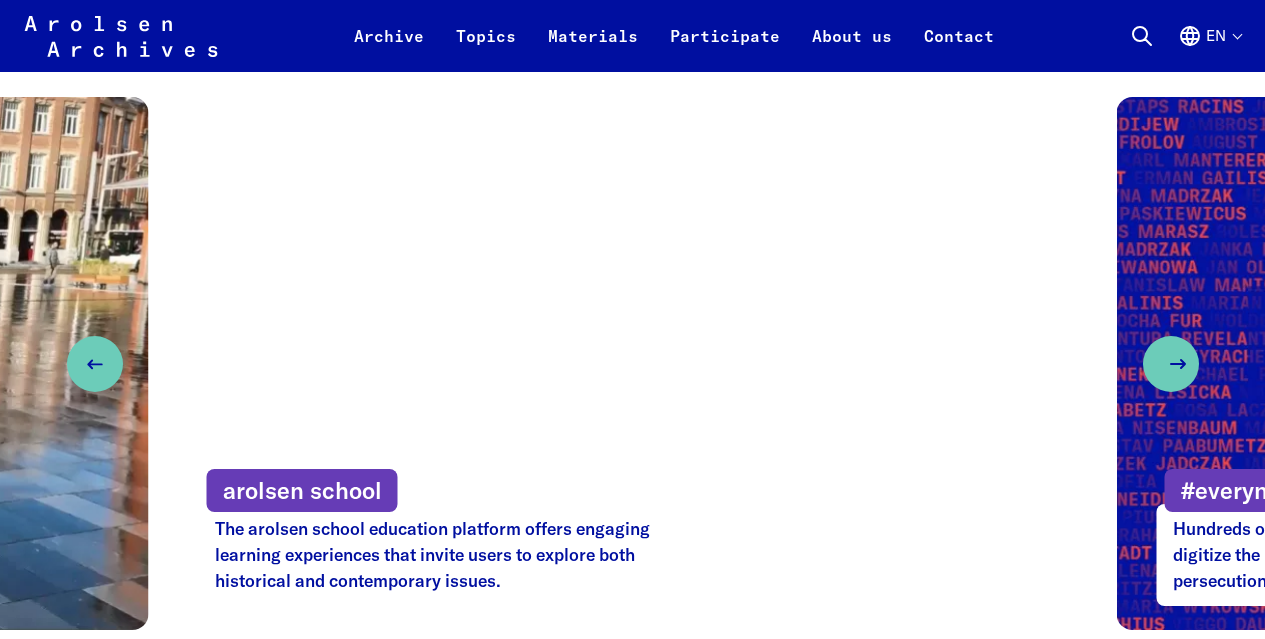 click at bounding box center (1171, 364) 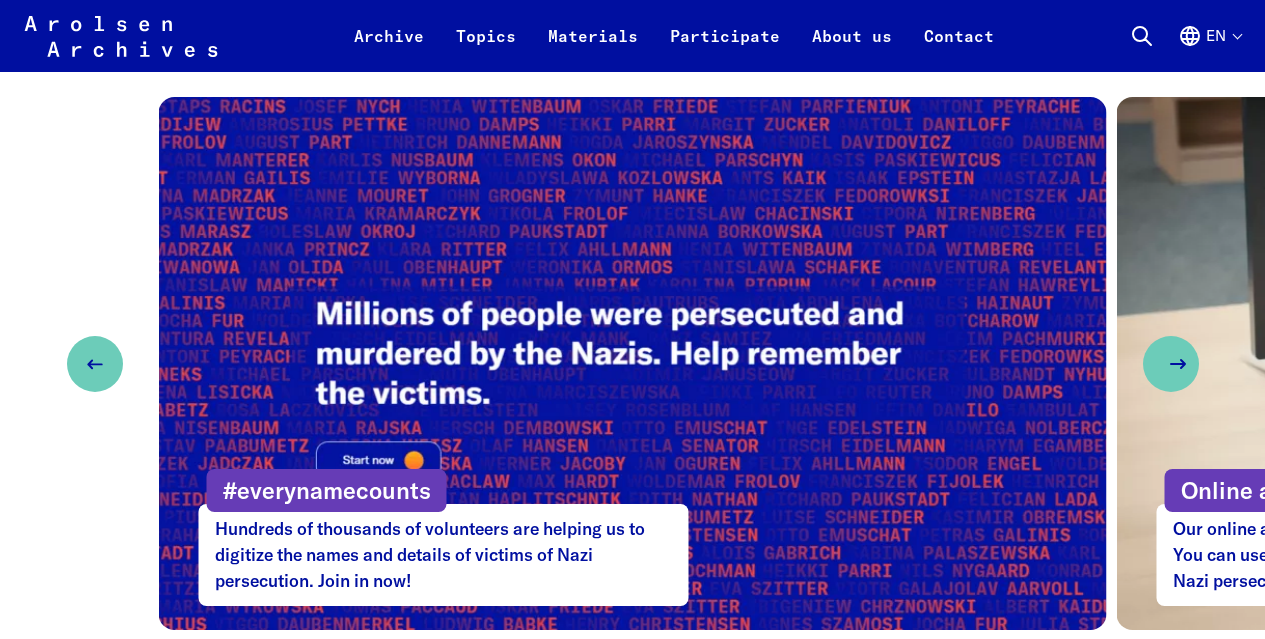 click at bounding box center (1171, 364) 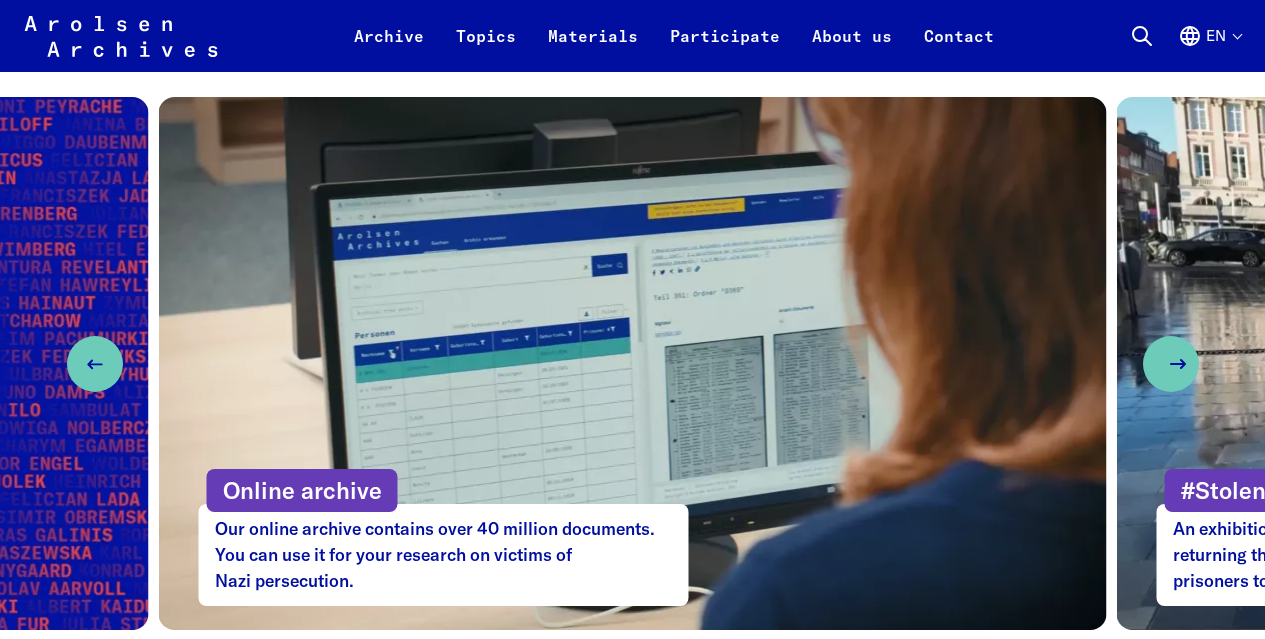 click at bounding box center [1171, 364] 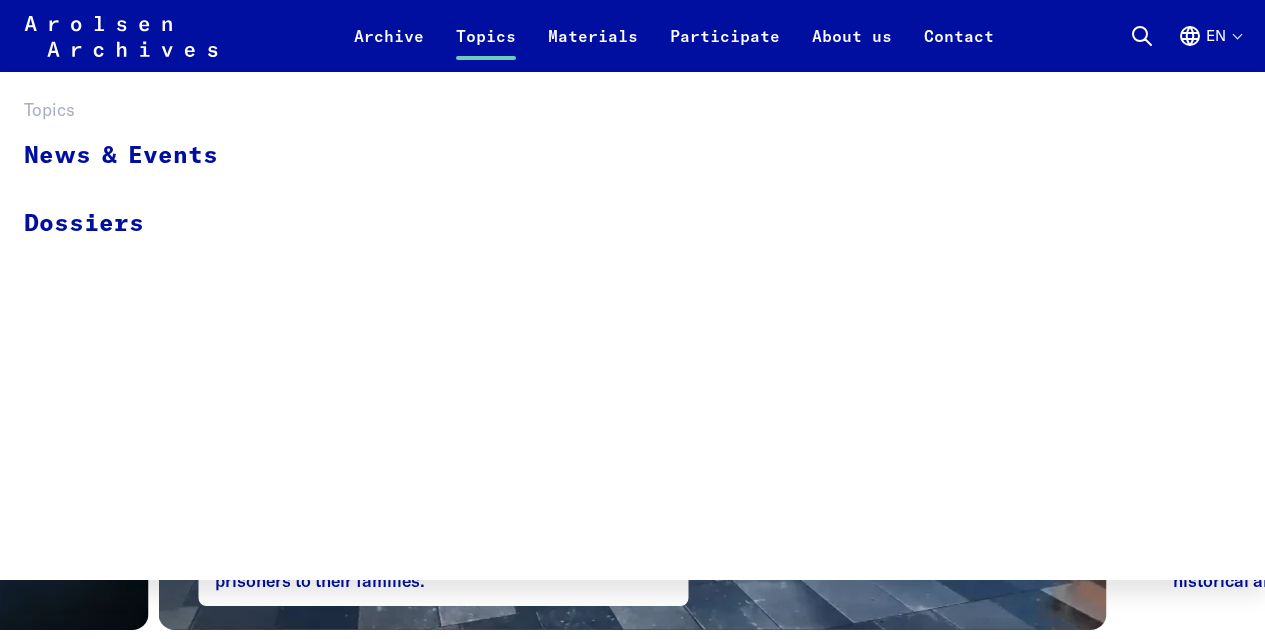click on "Topics" at bounding box center (486, 48) 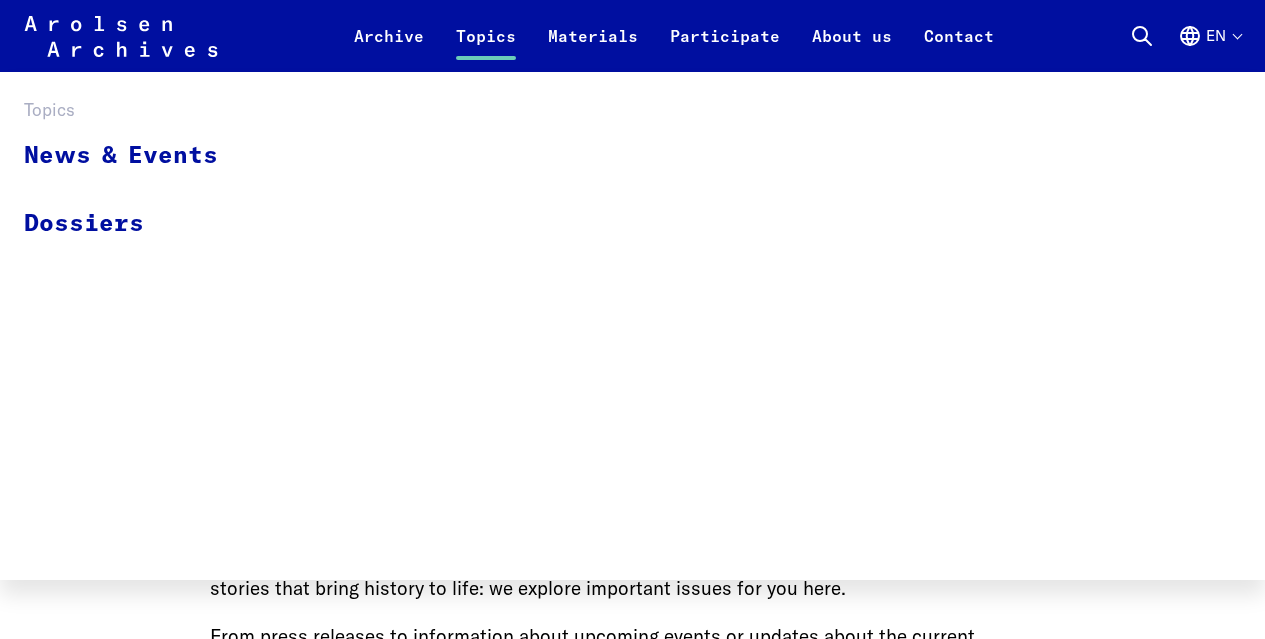 scroll, scrollTop: 480, scrollLeft: 0, axis: vertical 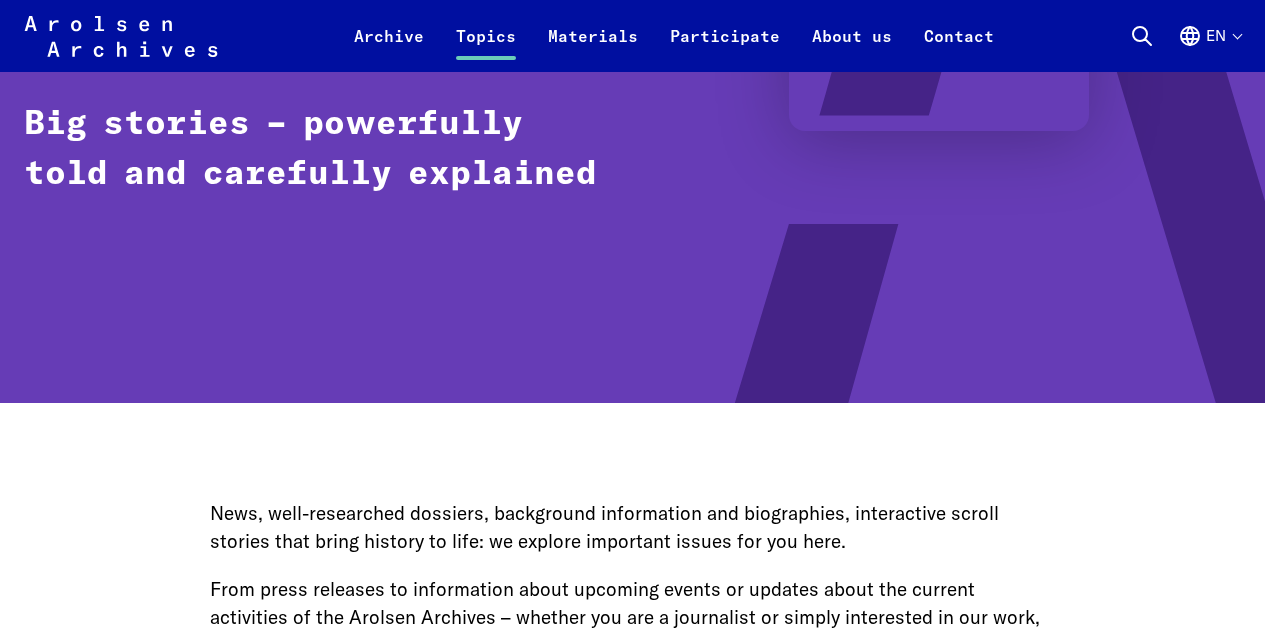 click on "From press releases to information about upcoming events or updates about the current activities of the Arolsen Archives – whether you are a journalist or simply interested in our work, our news section will keep you updated." at bounding box center [633, 618] 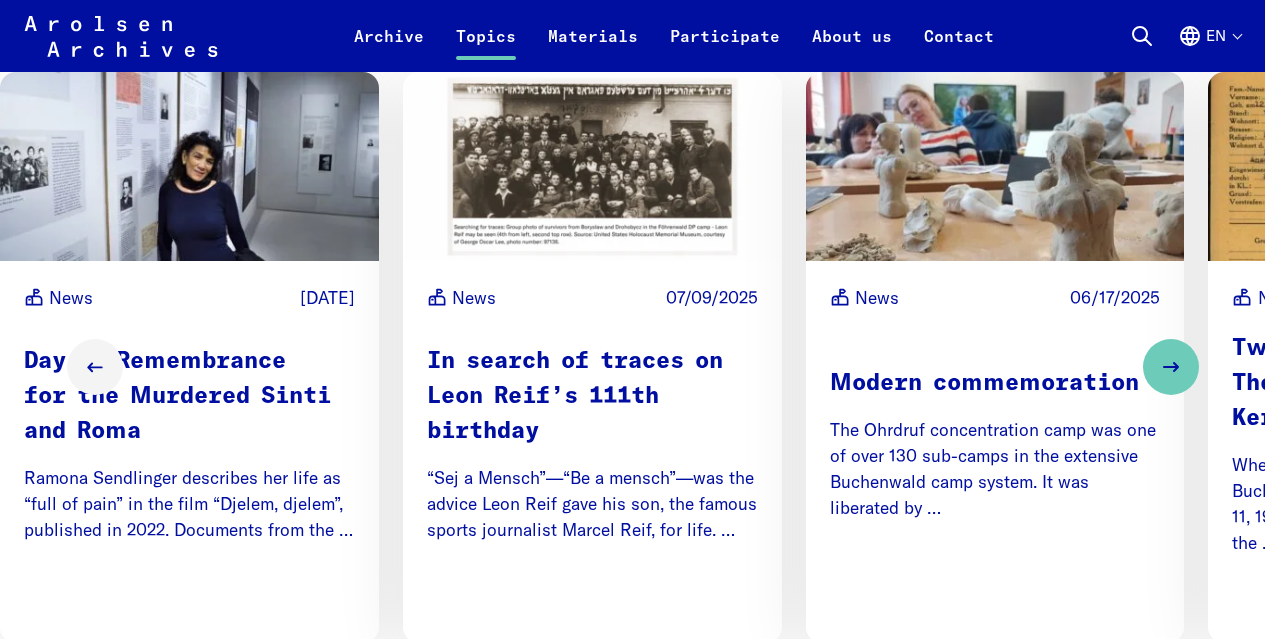 scroll, scrollTop: 1320, scrollLeft: 0, axis: vertical 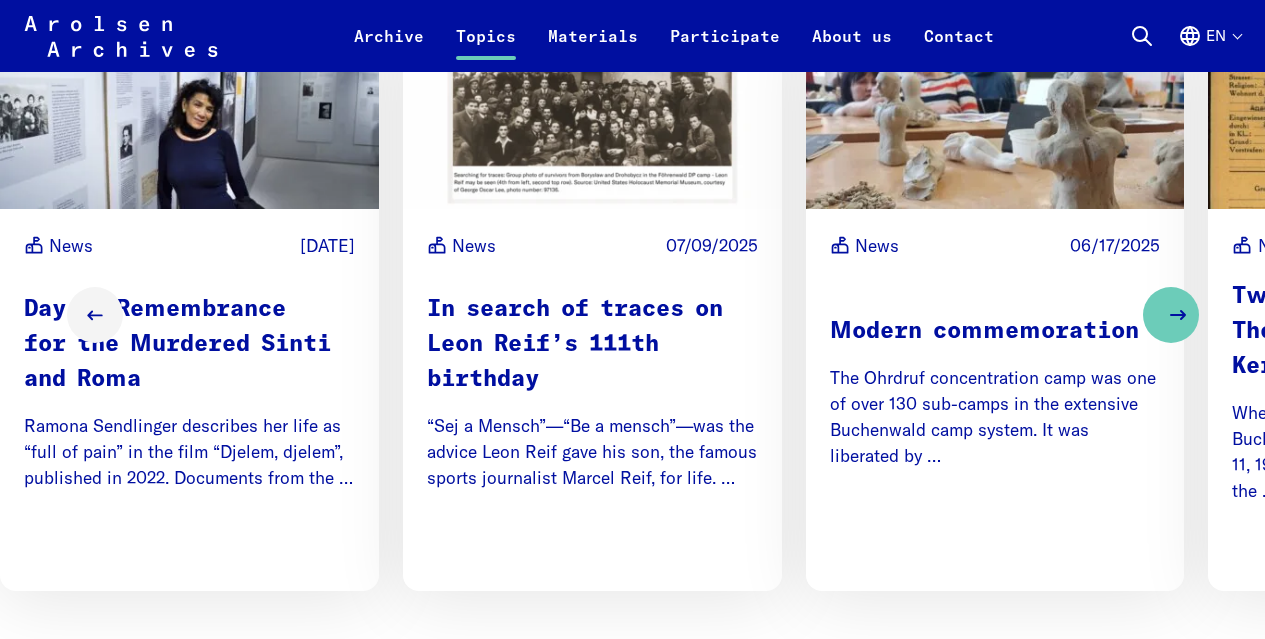 click at bounding box center (1171, 315) 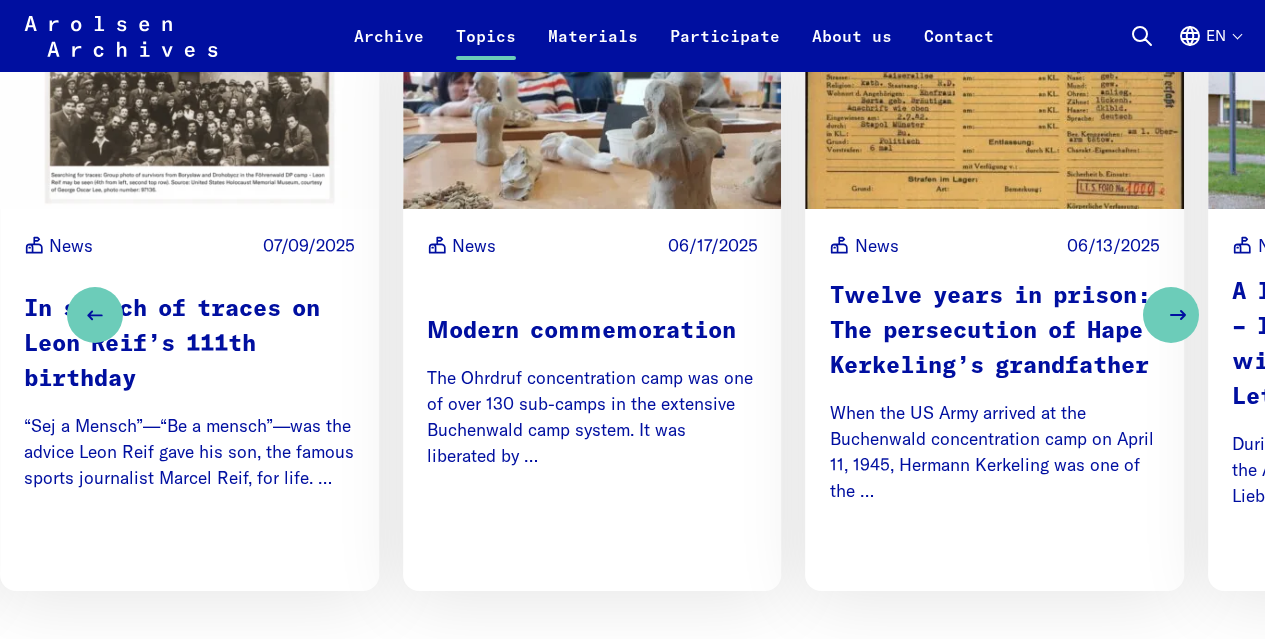 click at bounding box center (1171, 315) 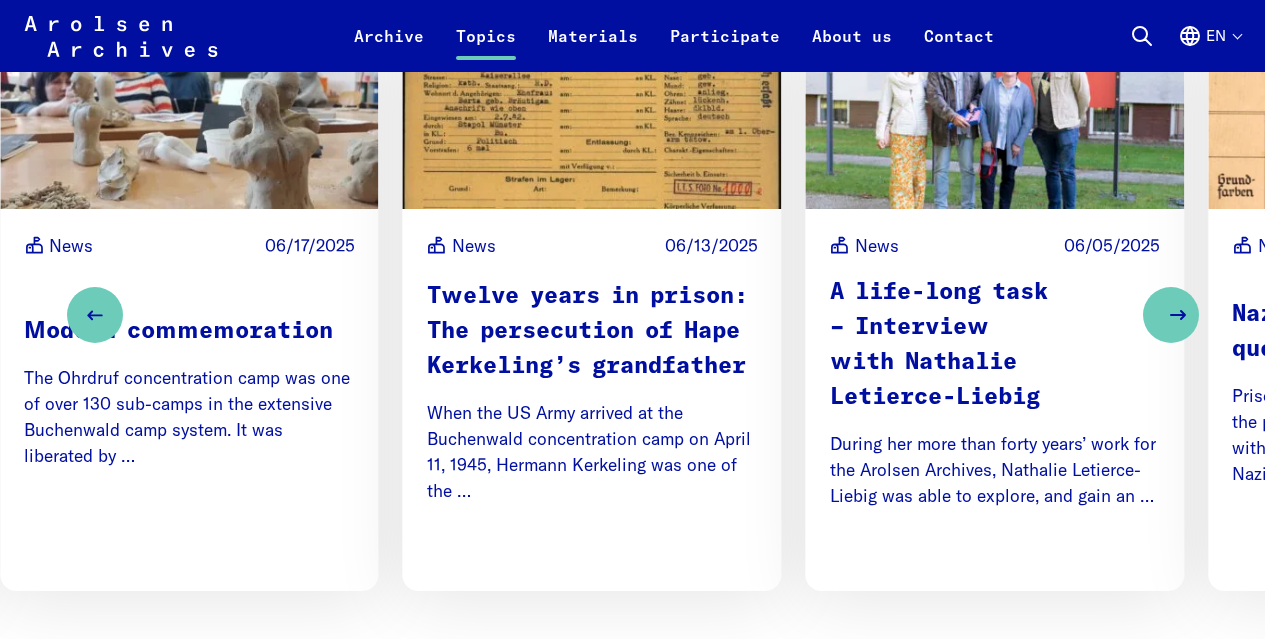 click at bounding box center (1171, 315) 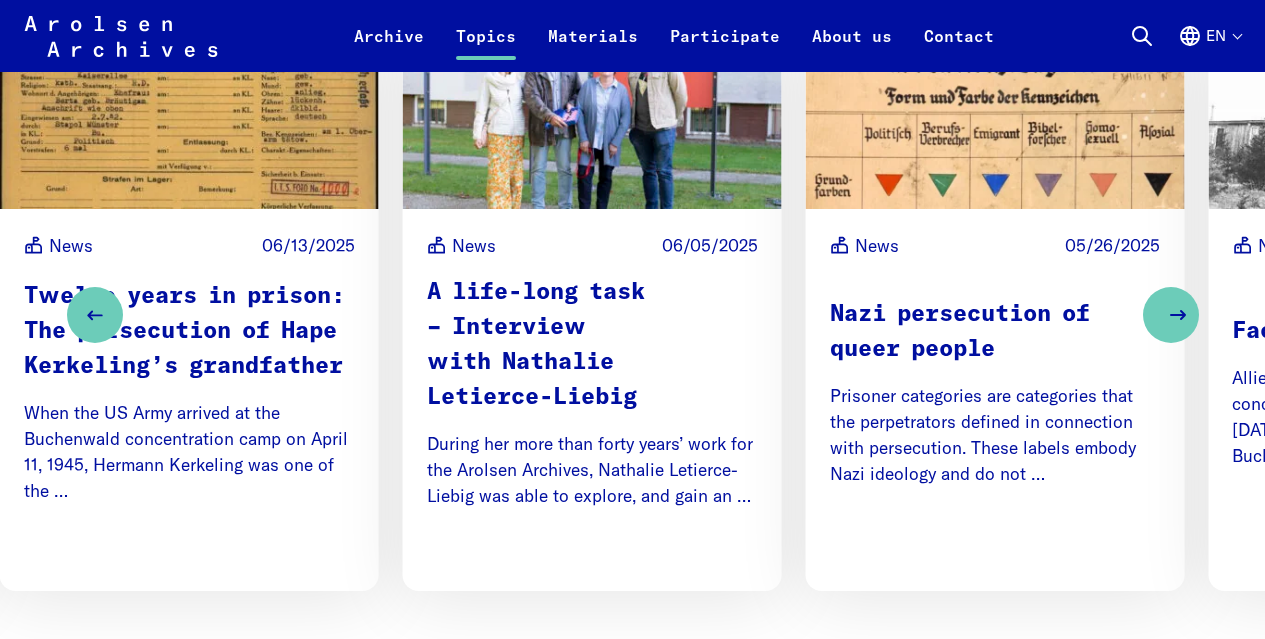 click at bounding box center [1171, 315] 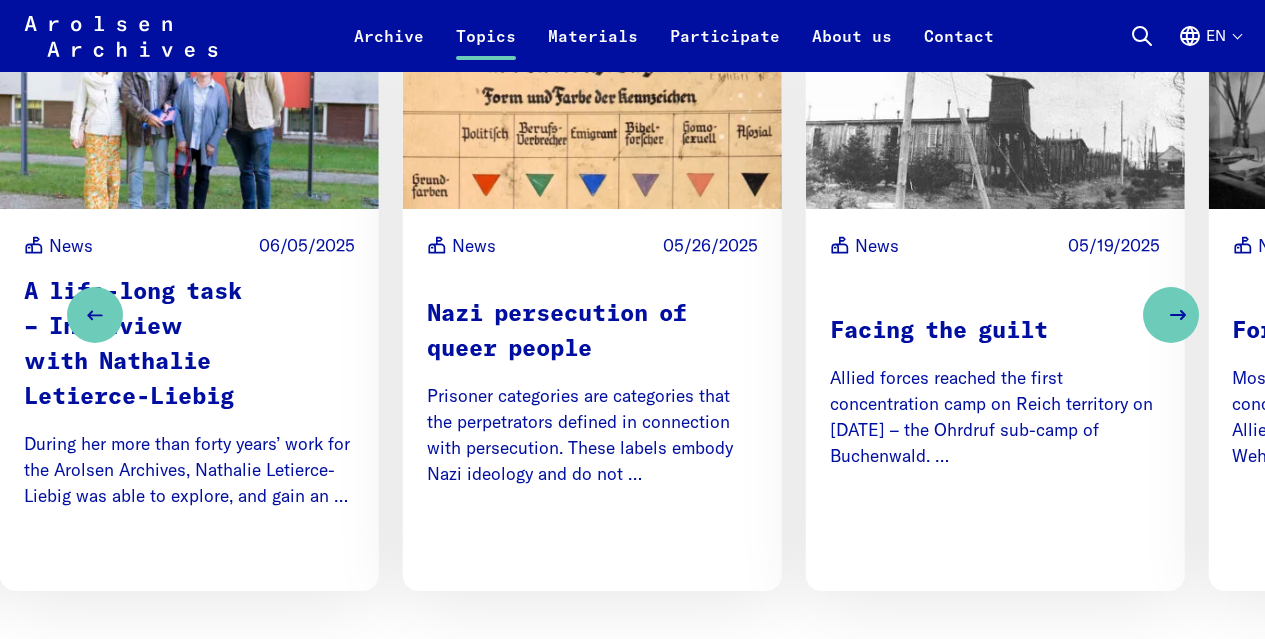 click at bounding box center [1171, 315] 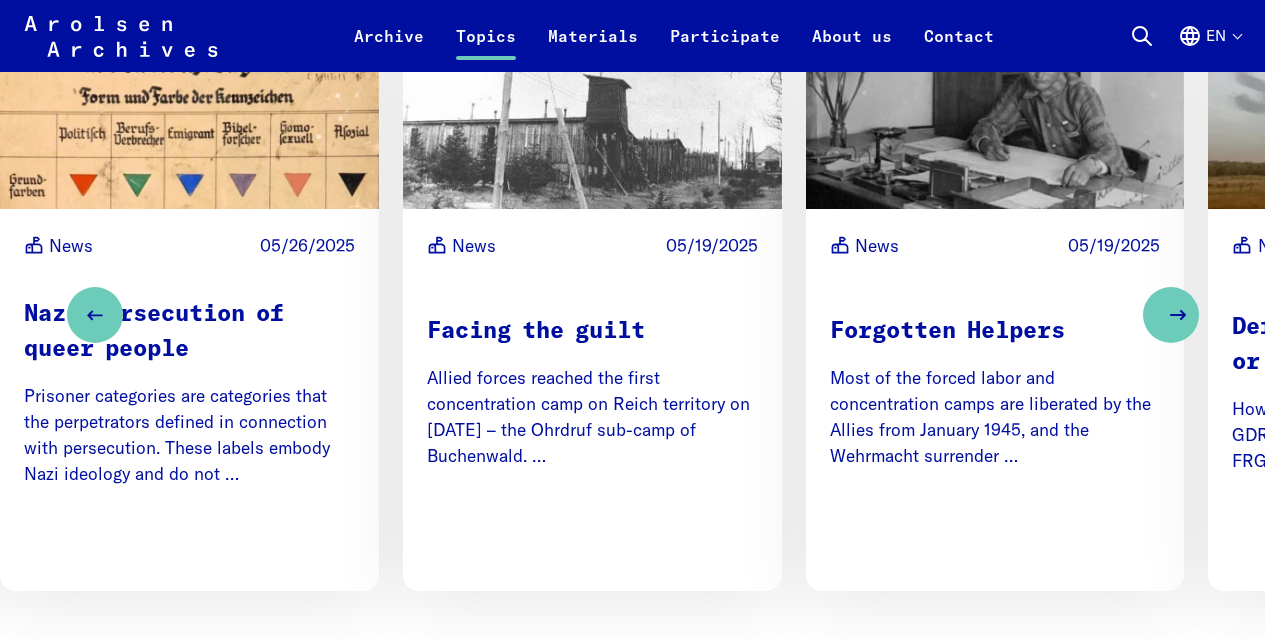 click at bounding box center [1171, 315] 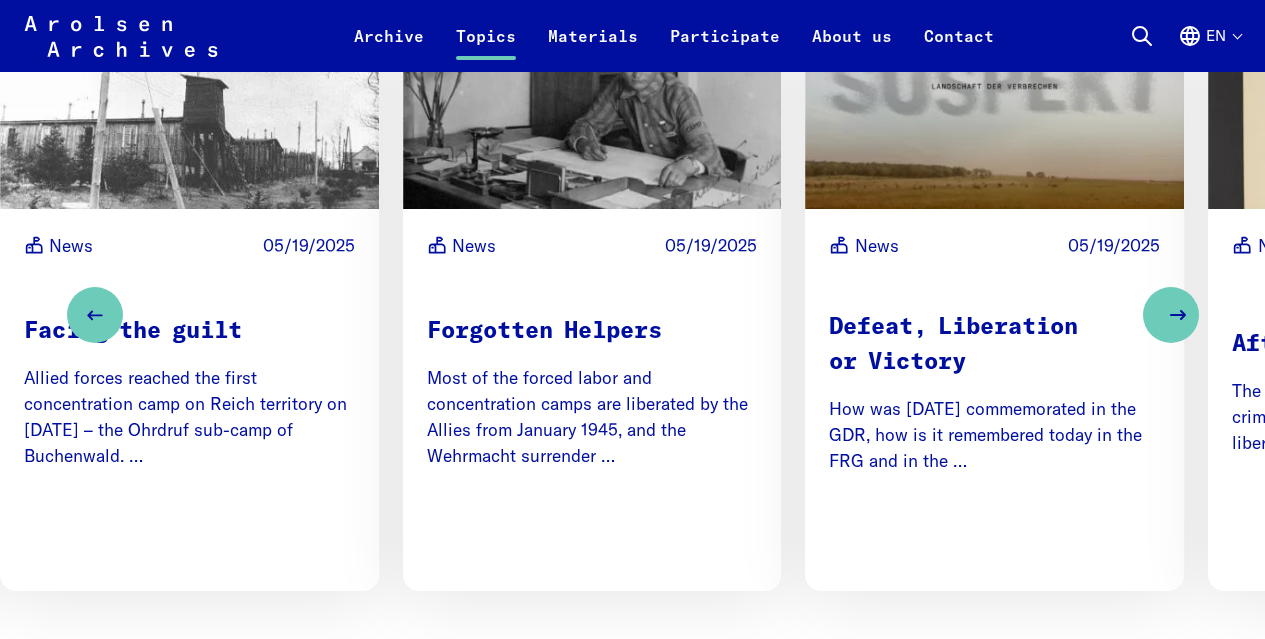 click at bounding box center [1171, 315] 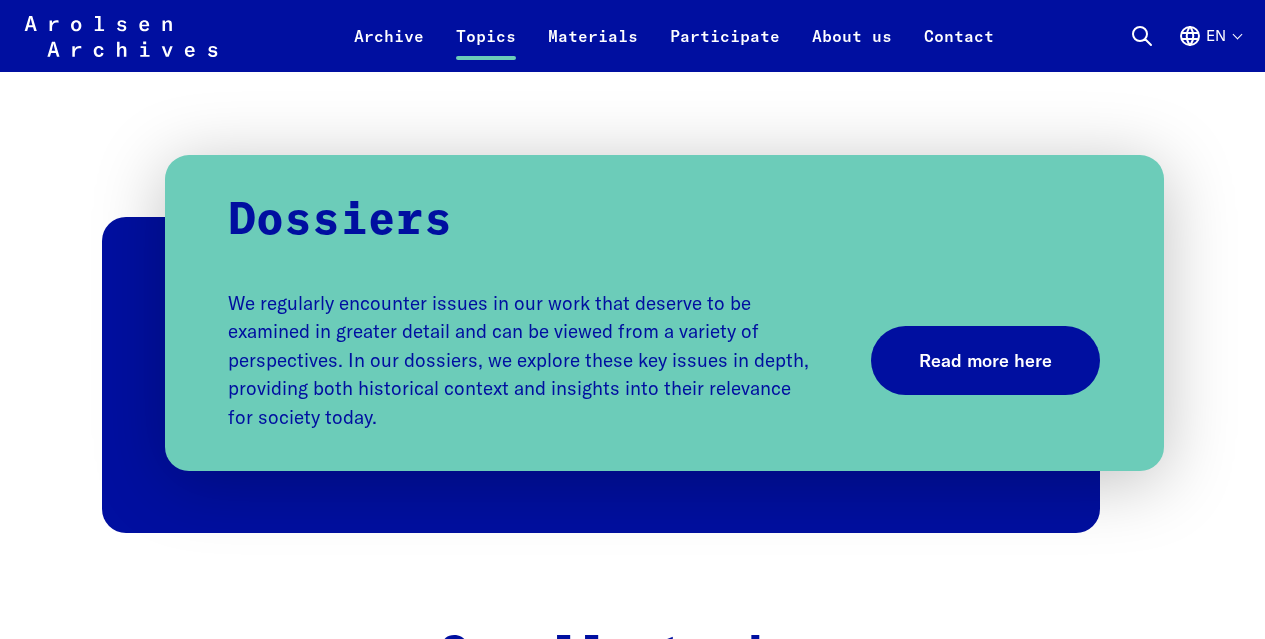 scroll, scrollTop: 2012, scrollLeft: 0, axis: vertical 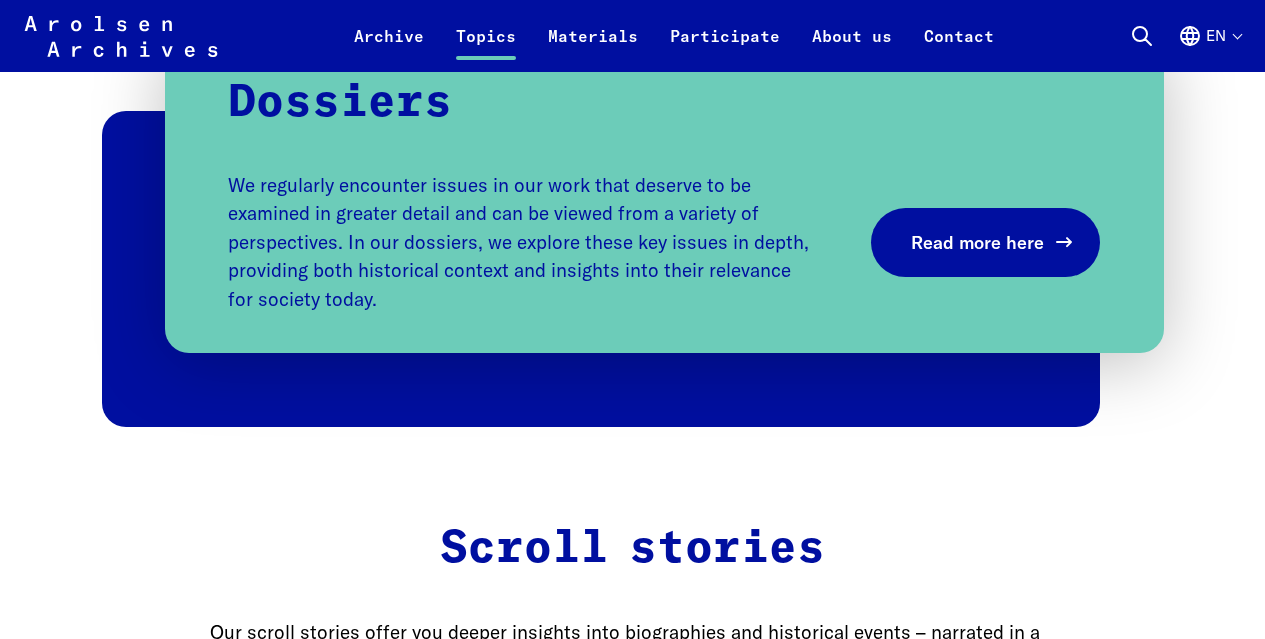 click on "Read more here" at bounding box center (977, 242) 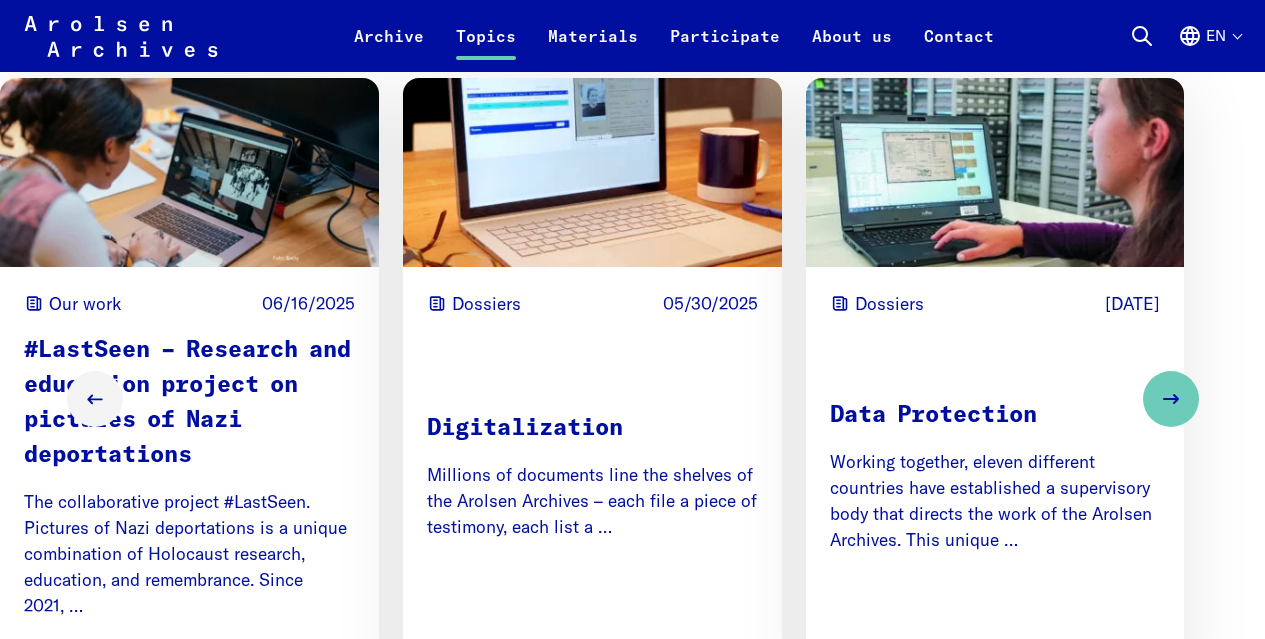 scroll, scrollTop: 1280, scrollLeft: 0, axis: vertical 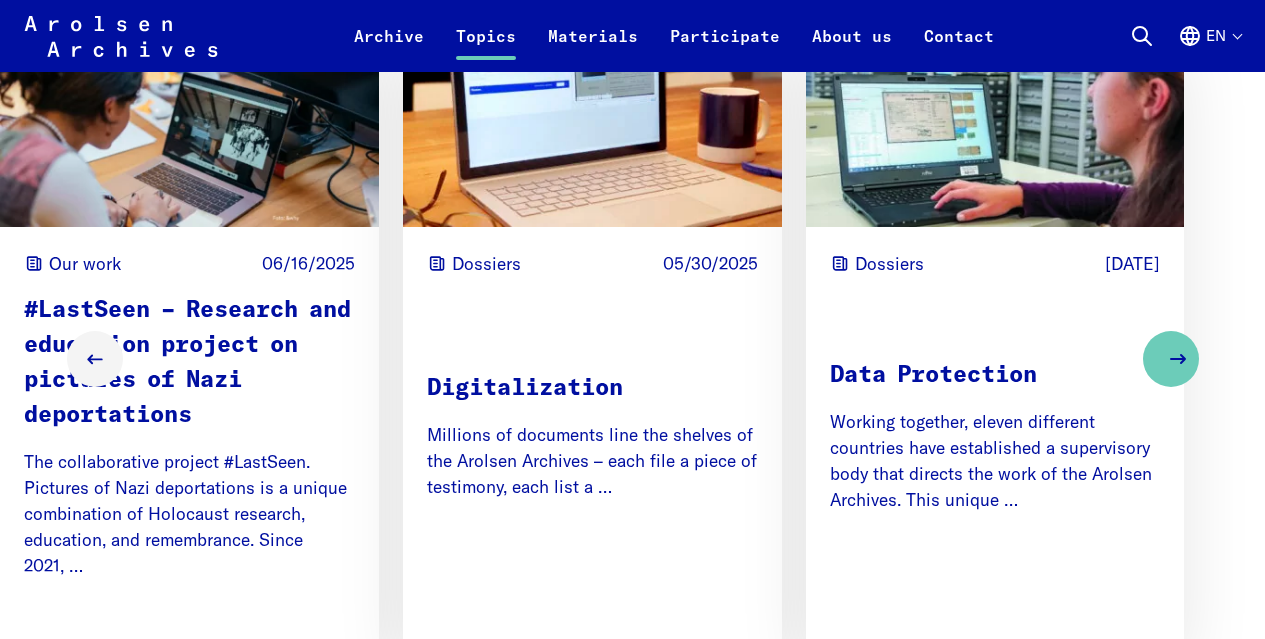 click 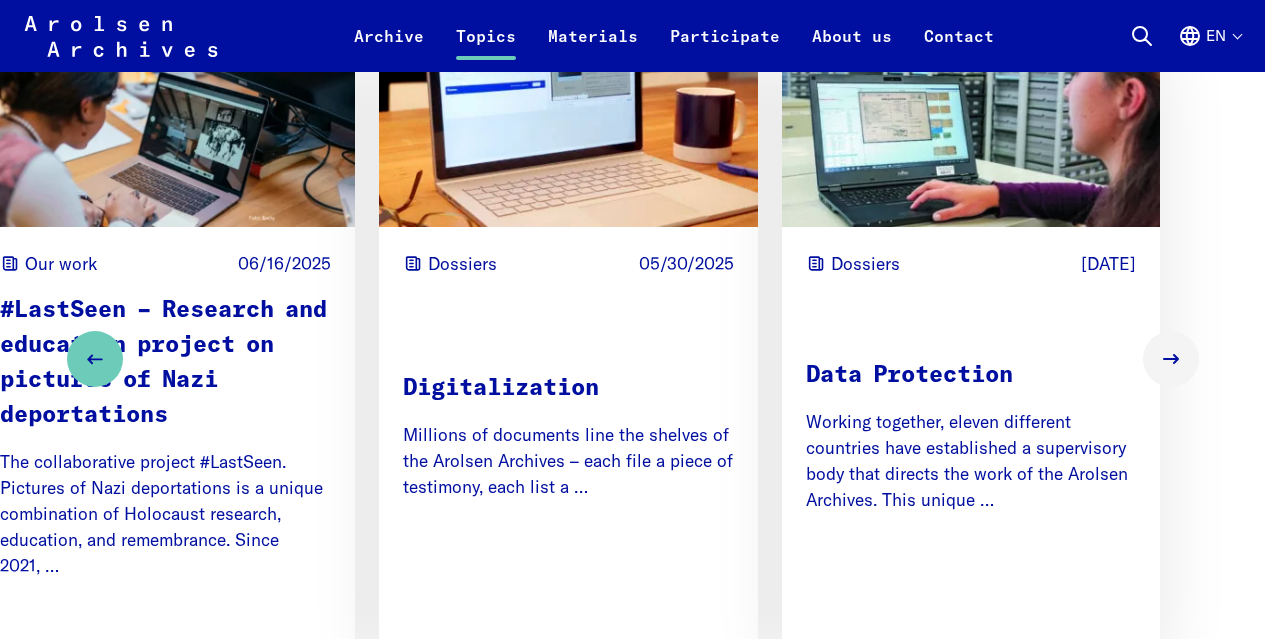 click on "Skip to content             Arolsen Archives - International Center on Nazi Persecution | Return to home page       Archive         Online Search   Inquiry     Inquiry form       Research support   Explore the collection   Research             Topics         News & Events   Dossiers             Materials         Flyers and brochures   Teaching materials   Research publications   Studies   Annual Reports   Terms of use             Participate         #everynamecounts     Projects in schools   Corporate social responsibility   Political involvement   Prominent support       #StolenMemory     What is #StolenMemory?   The Traveling Exhibition   Information for Volunteers   Educational Projects   Online Exhibitions & Poster Exhibitions       arolsen school     Interactive digital learning resources   Participatory and relevant   Keeping local remembrance alive       Help us search             About us         Profile   Jobs   The team             Contact         Visit   Exhibitions   Press     Press photos" at bounding box center [632, 379] 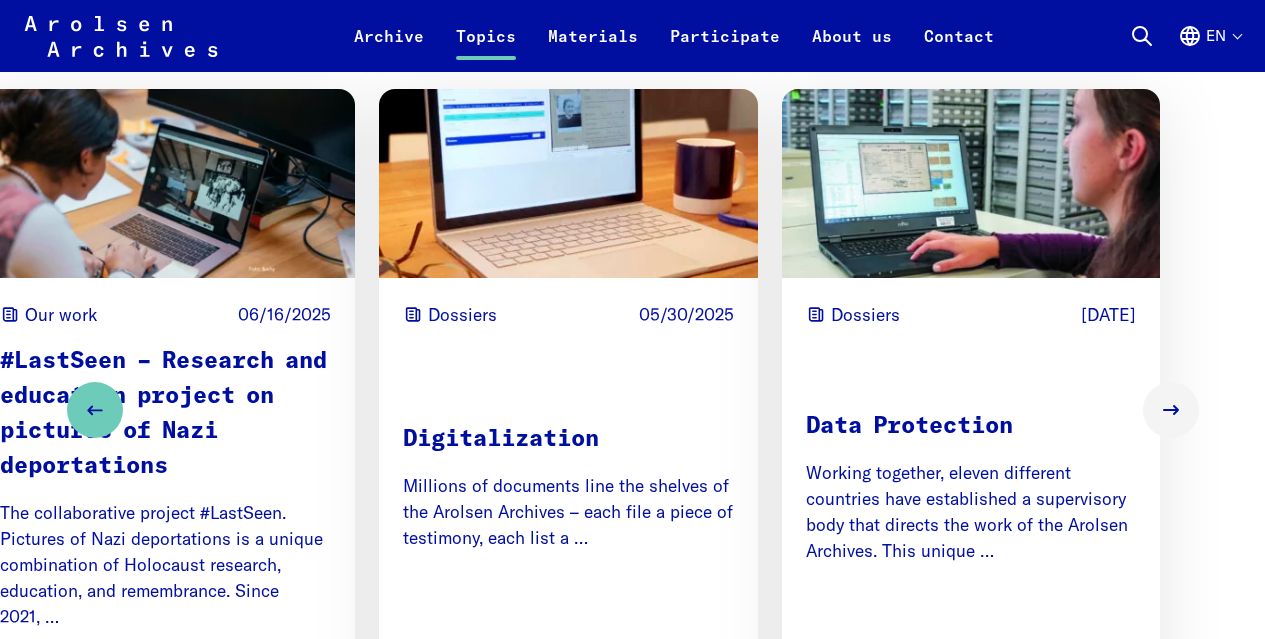 scroll, scrollTop: 1257, scrollLeft: 0, axis: vertical 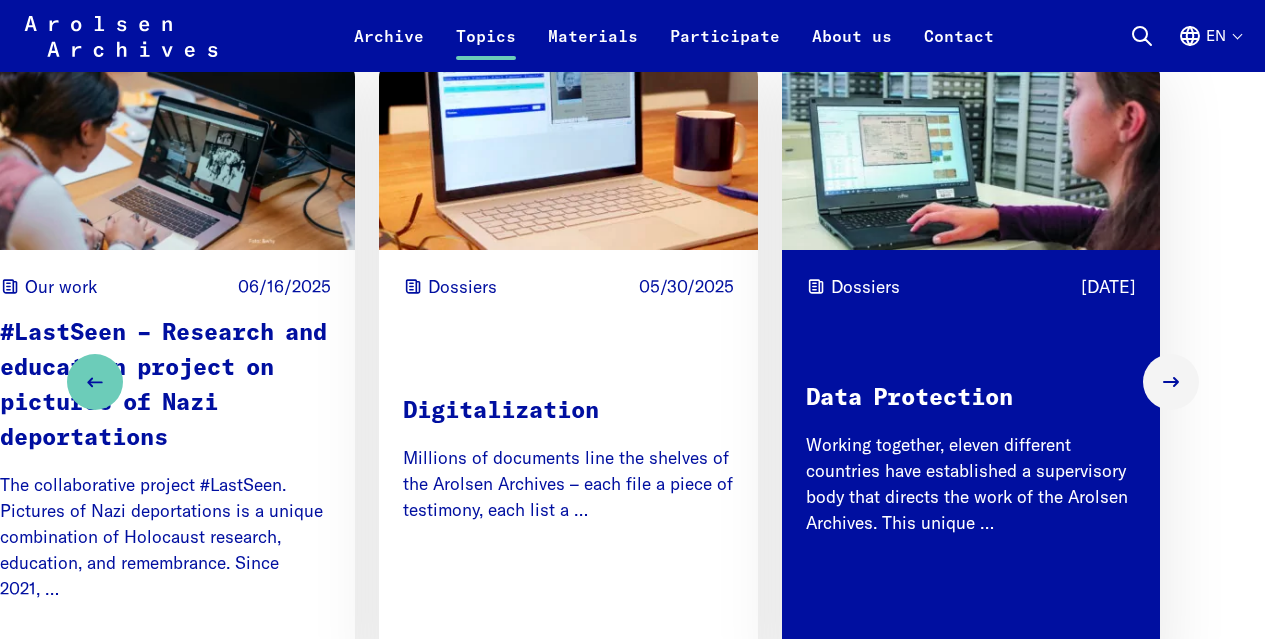 click on "Data Protection
Working together, eleven different countries have established a supervisory body that directs the work of the Arolsen Archives. This unique …" at bounding box center (971, 459) 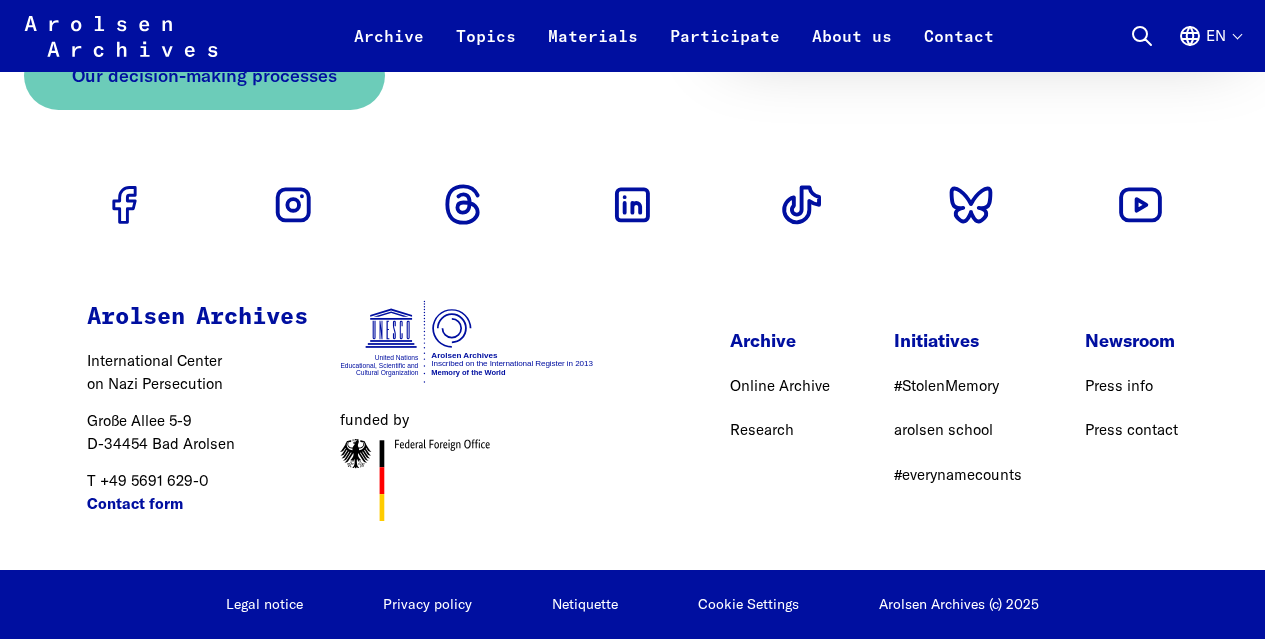 scroll, scrollTop: 3040, scrollLeft: 0, axis: vertical 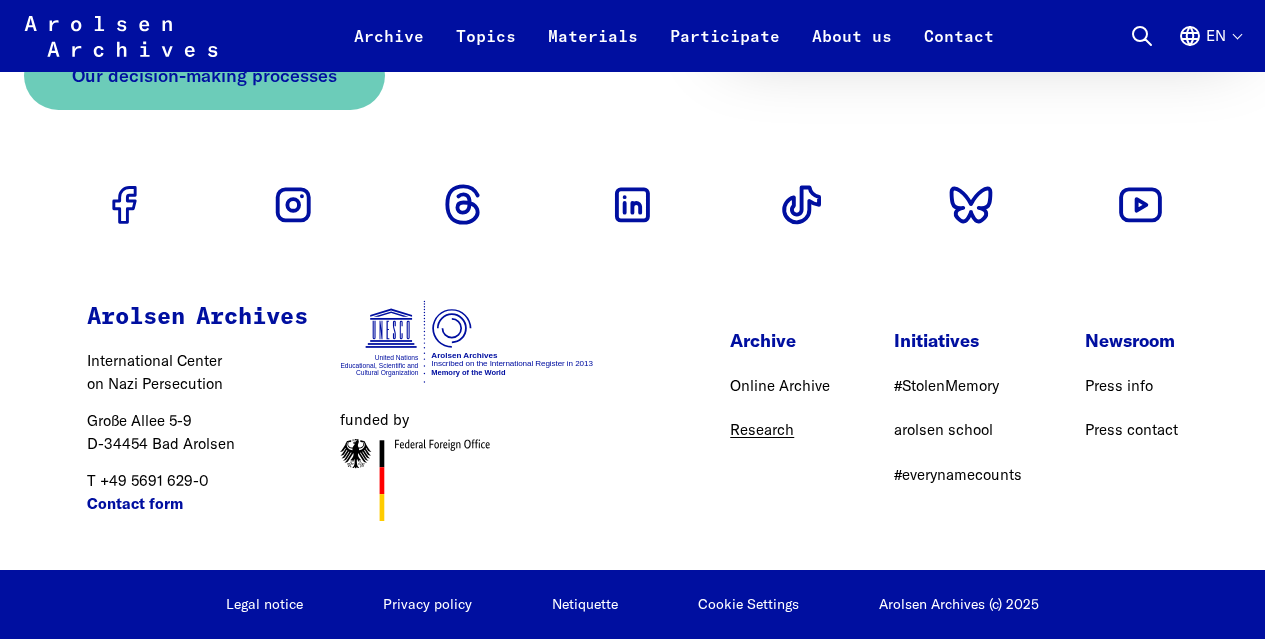 click on "Research" at bounding box center [762, 429] 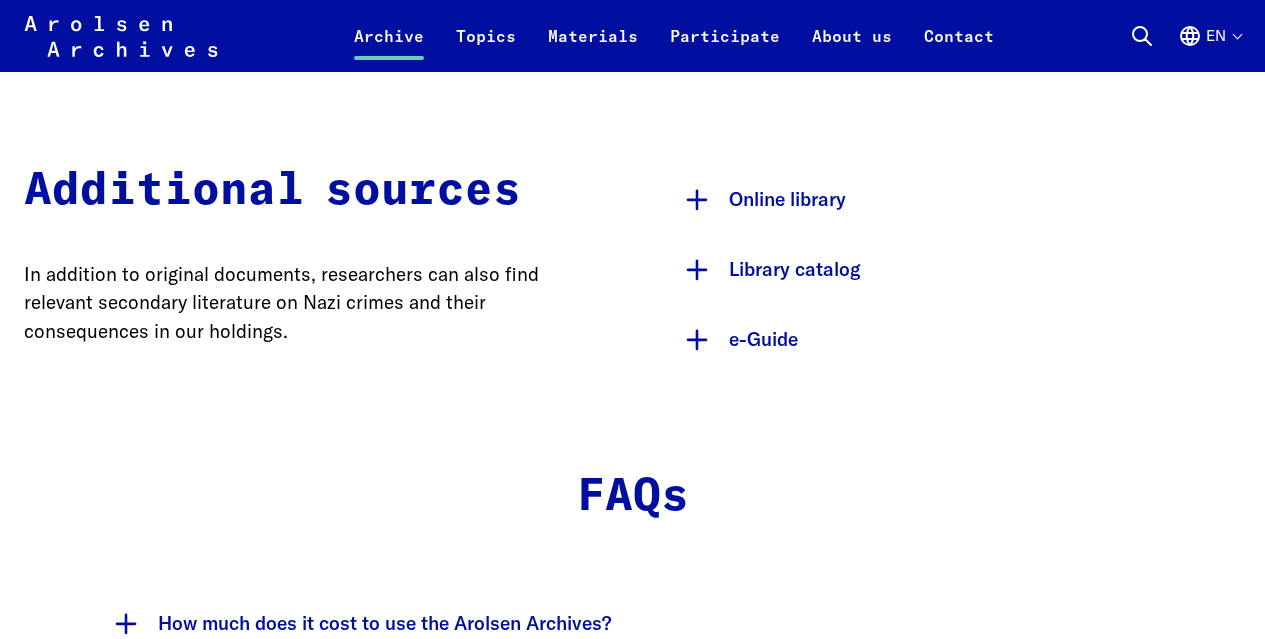scroll, scrollTop: 3200, scrollLeft: 0, axis: vertical 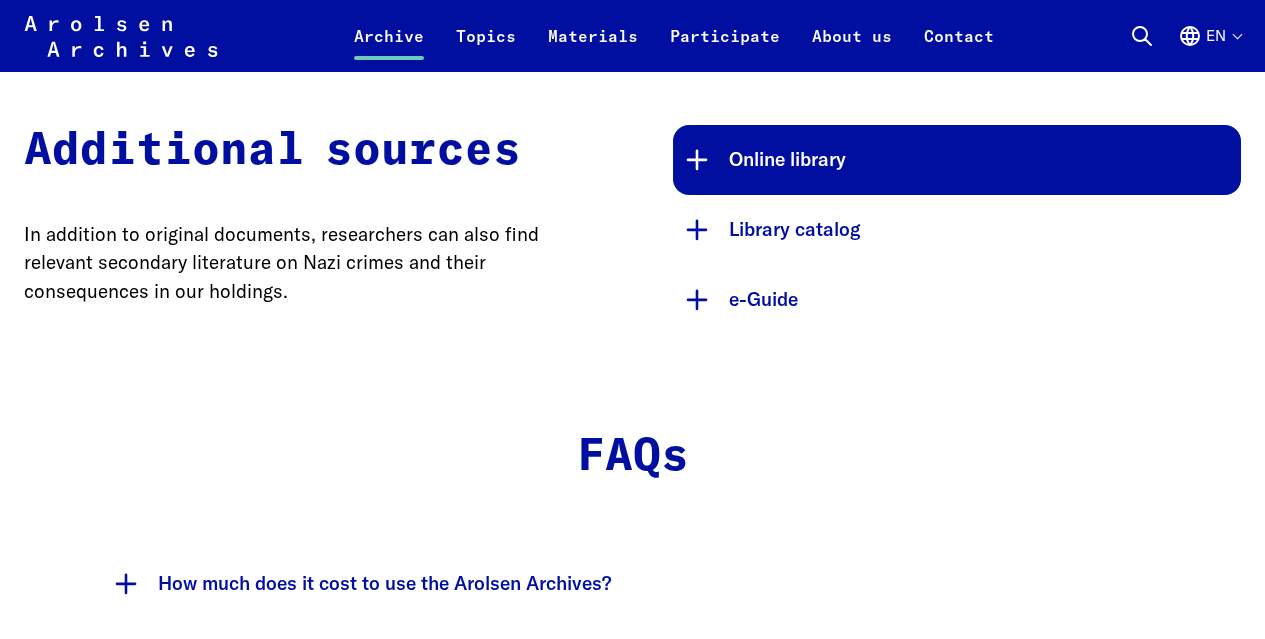 click on "Online library" at bounding box center [957, 160] 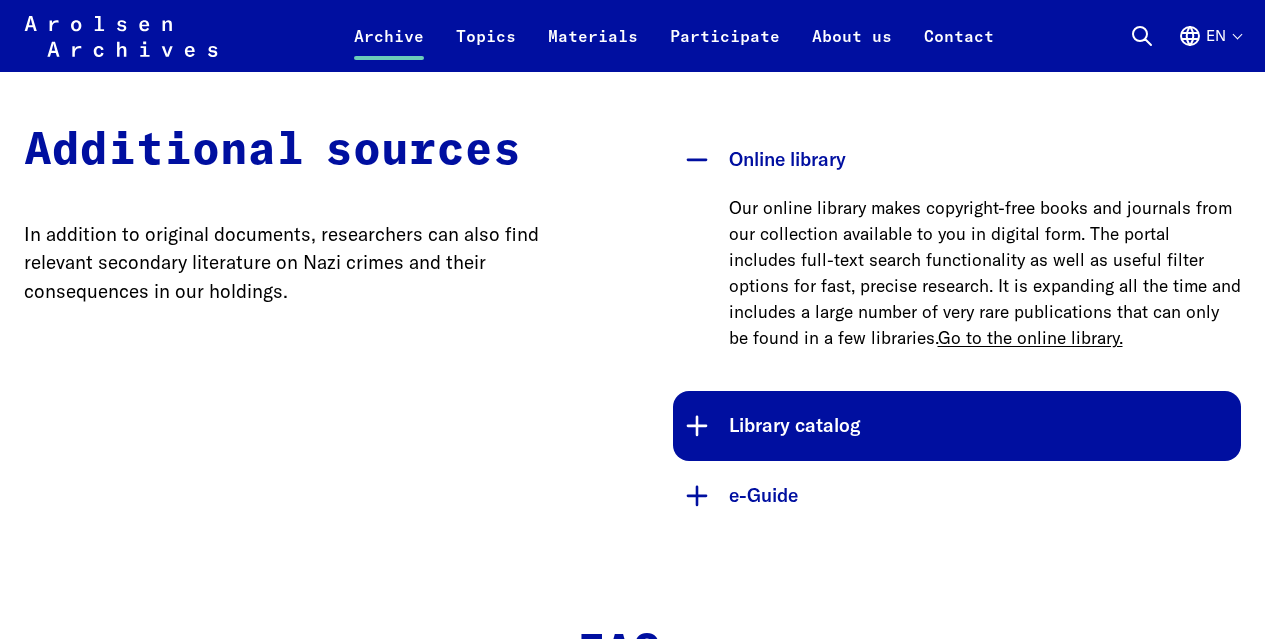click on "Library catalog" at bounding box center [957, 426] 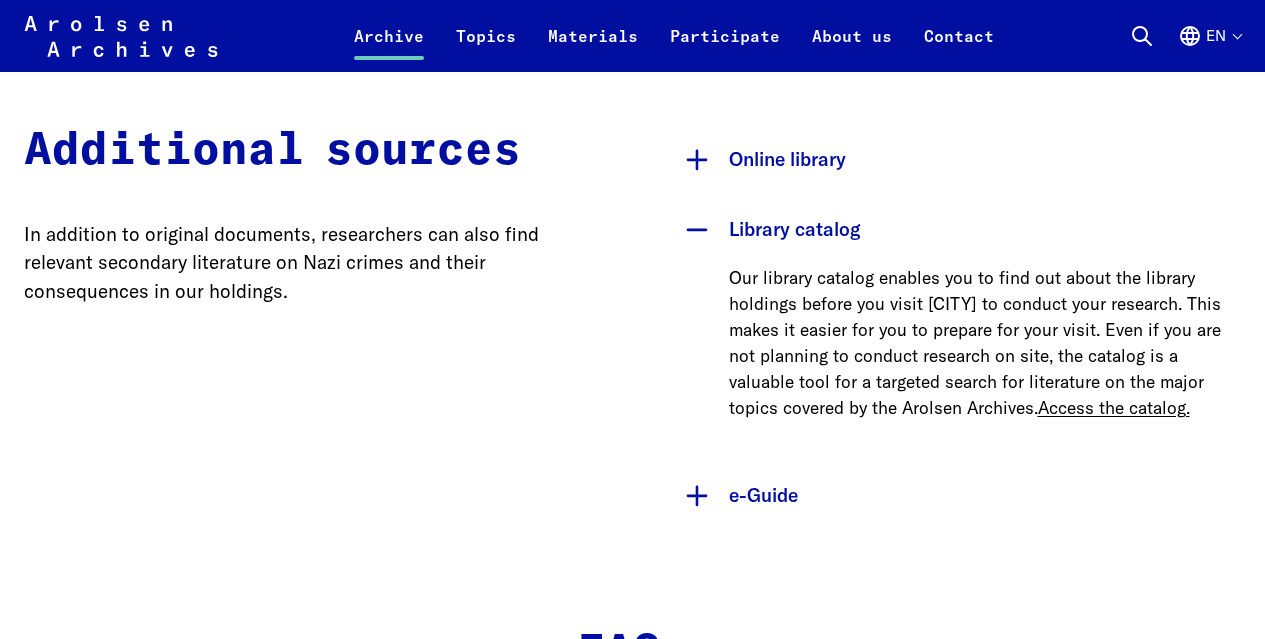 type 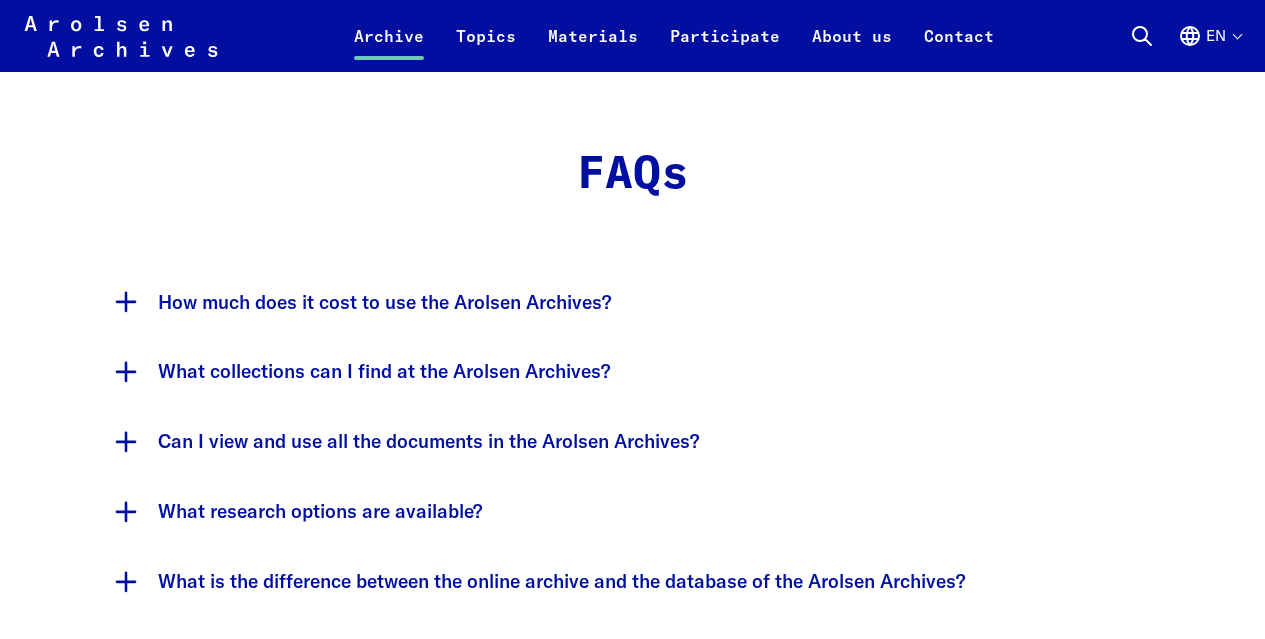 scroll, scrollTop: 3680, scrollLeft: 0, axis: vertical 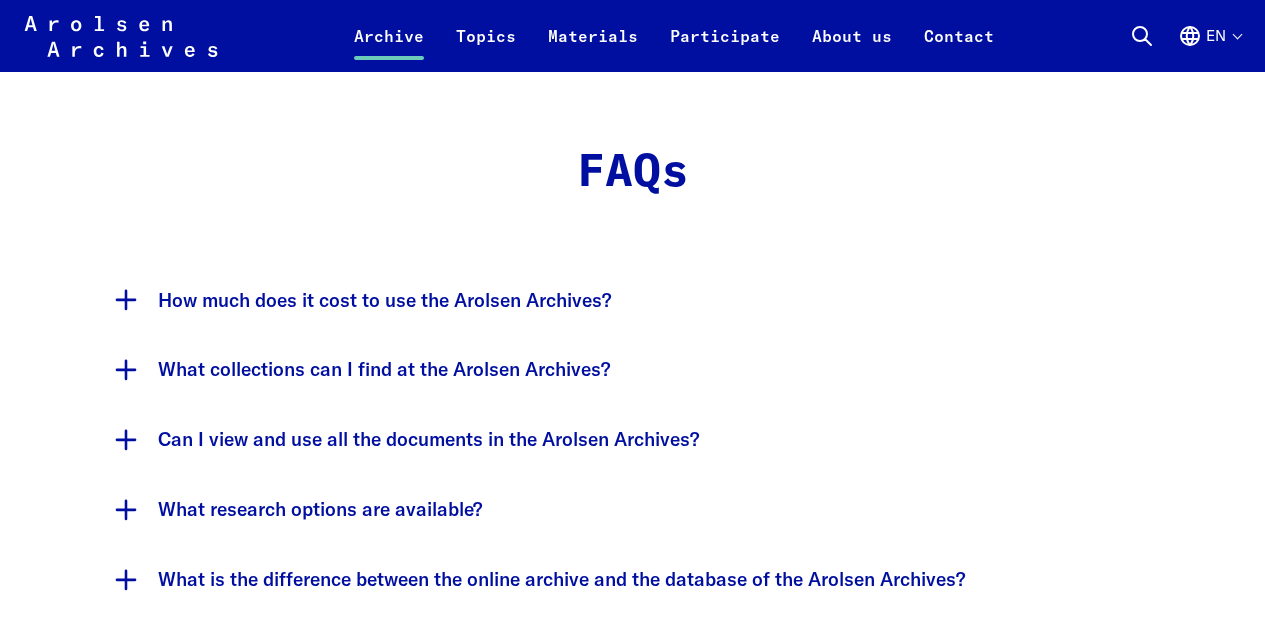 click on "What collections can I find at the Arolsen Archives?" at bounding box center (633, 370) 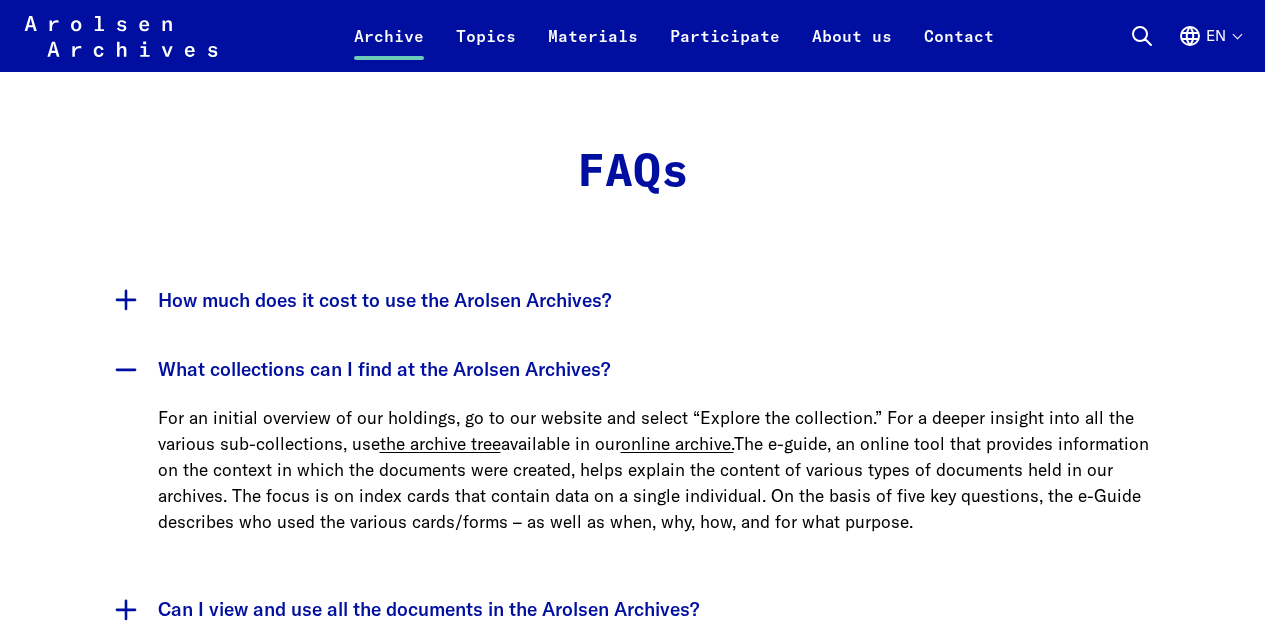 type 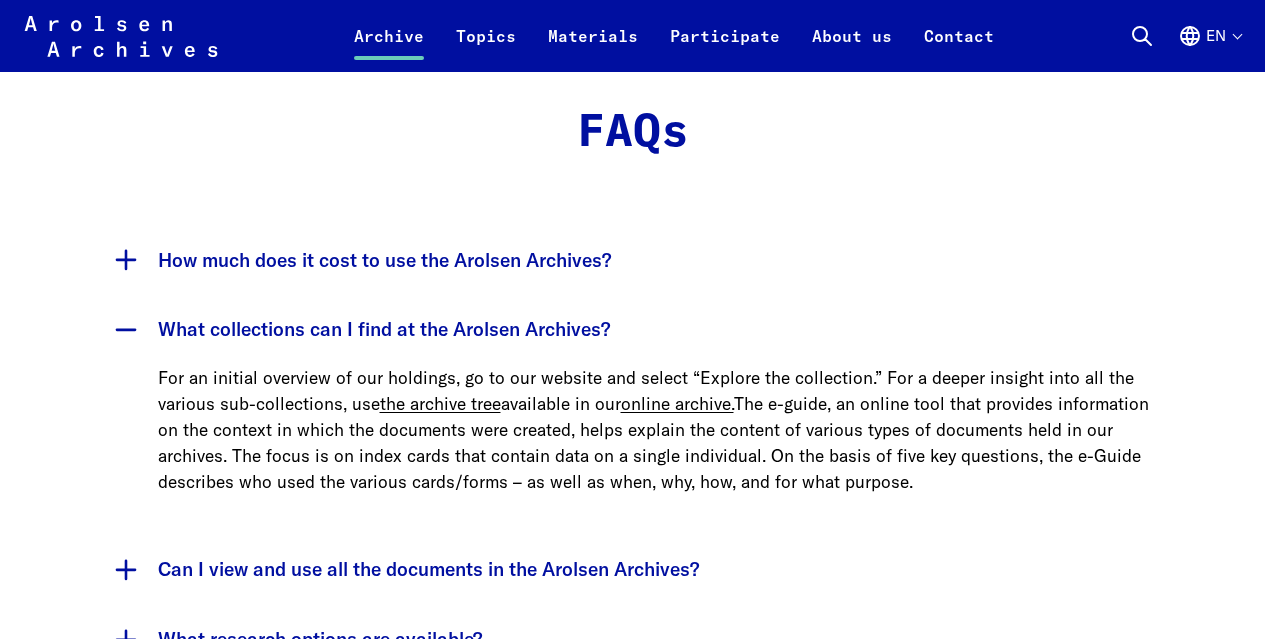 scroll, scrollTop: 3760, scrollLeft: 0, axis: vertical 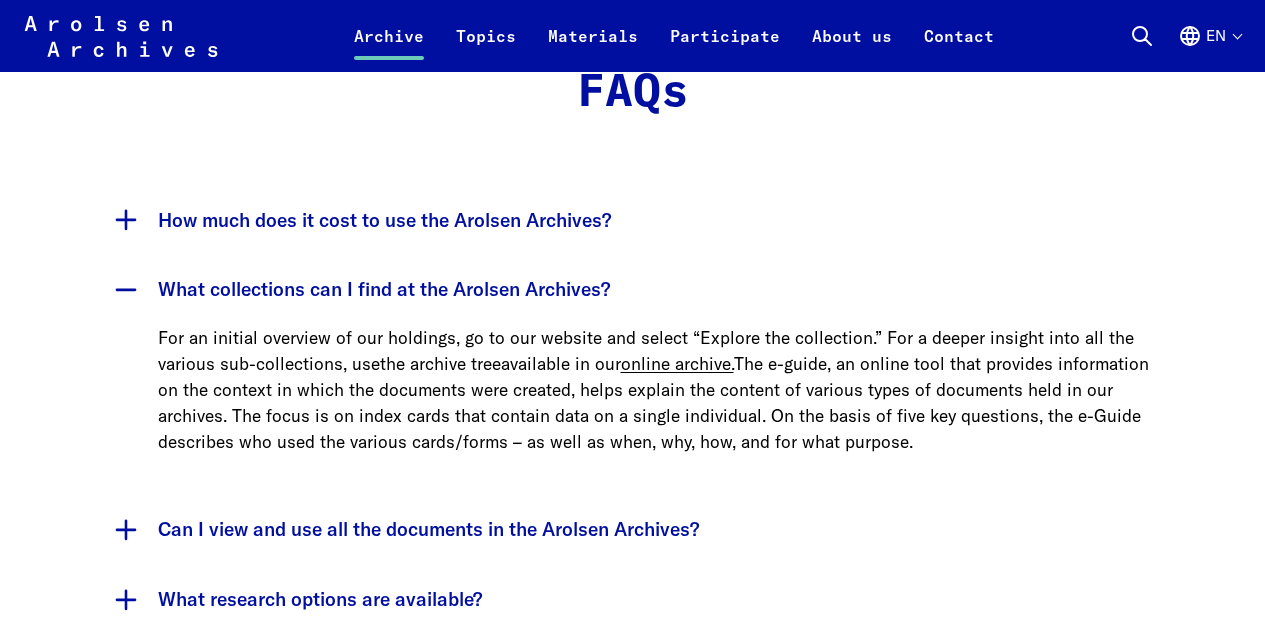click on "the archive tree" at bounding box center [440, 363] 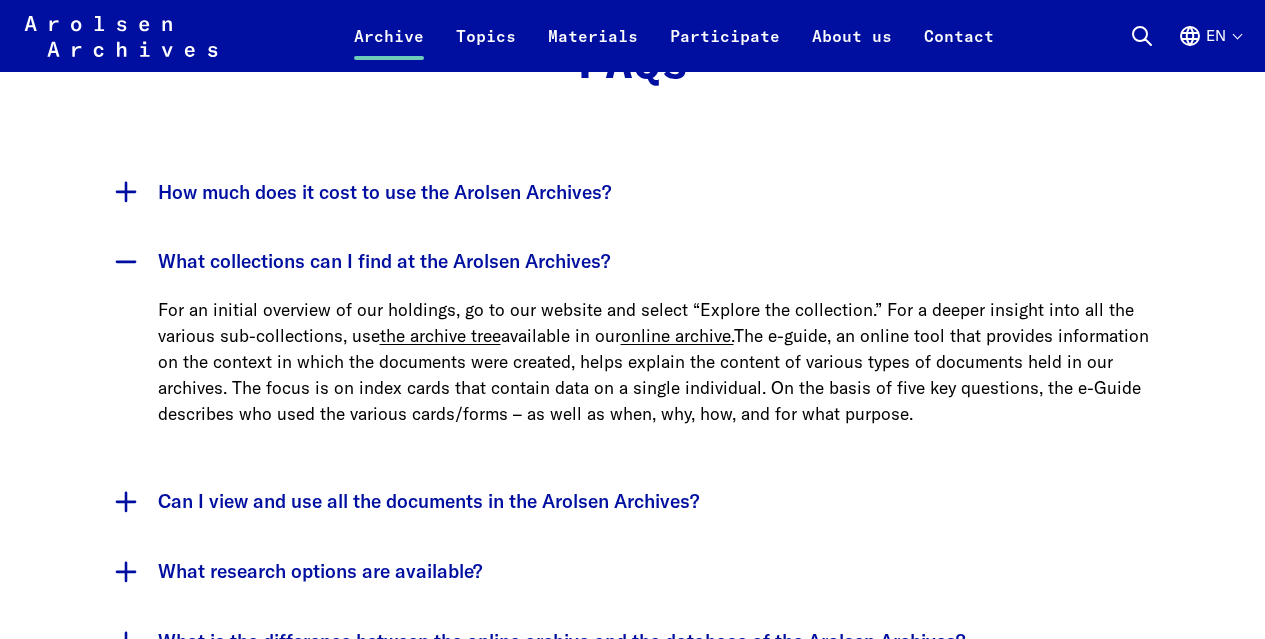 click on "Arolsen Archives - International Center on Nazi Persecution | Return to home page" 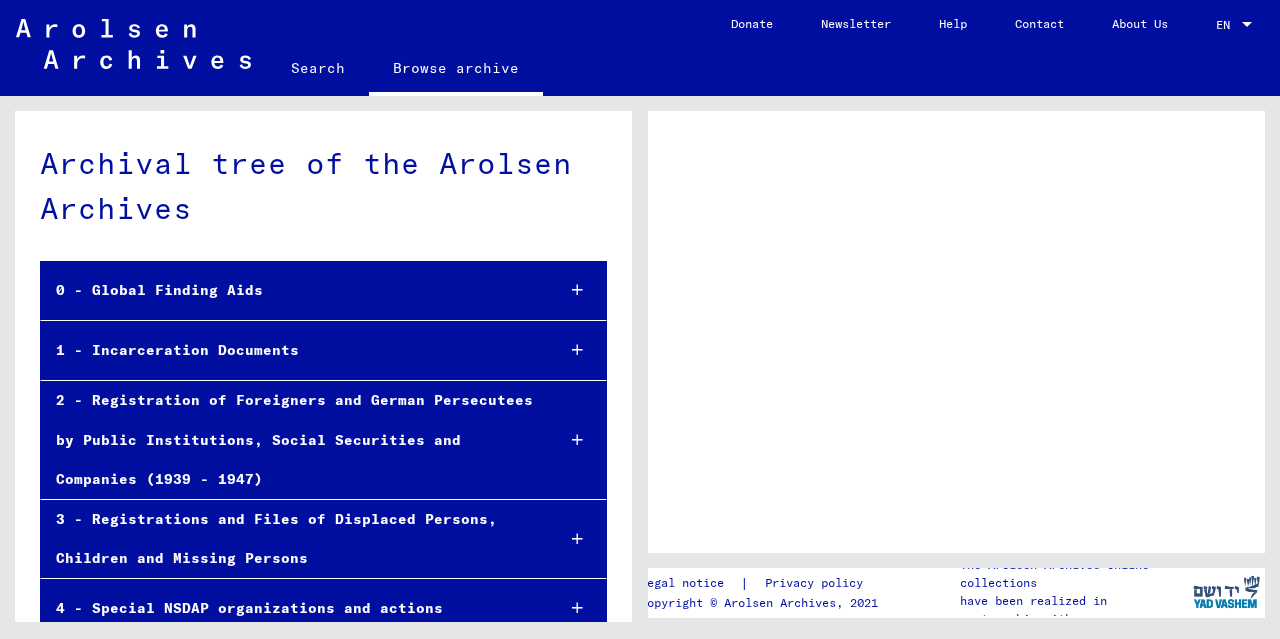 scroll, scrollTop: 0, scrollLeft: 0, axis: both 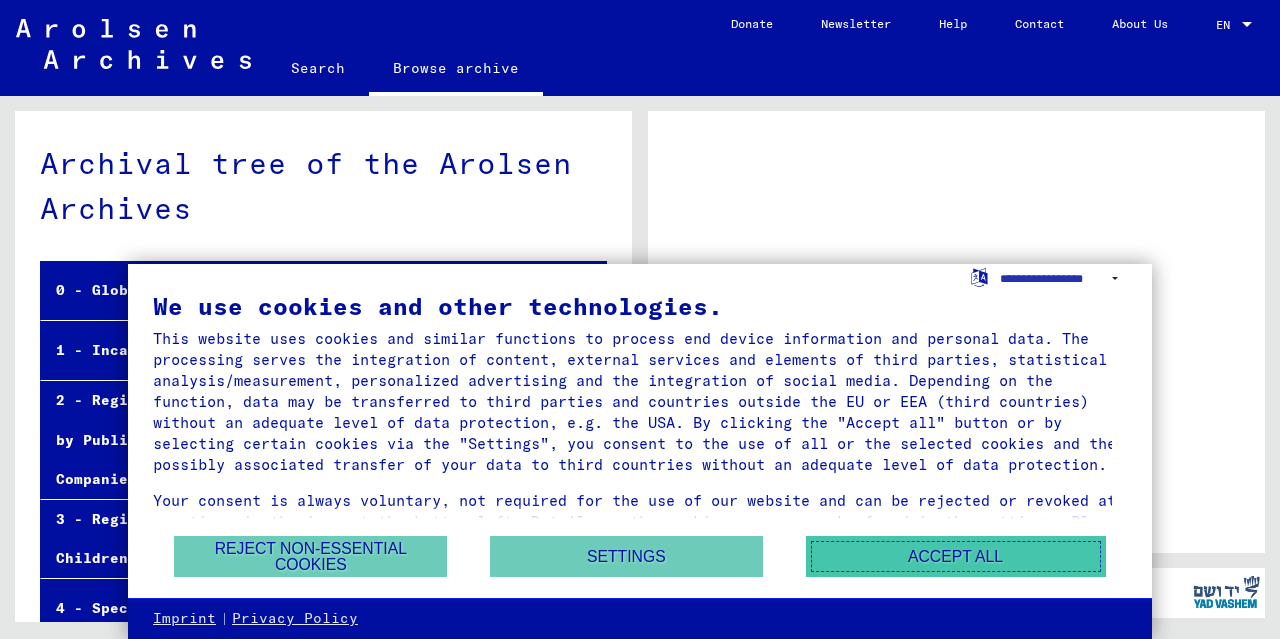 click on "Accept all" at bounding box center [956, 556] 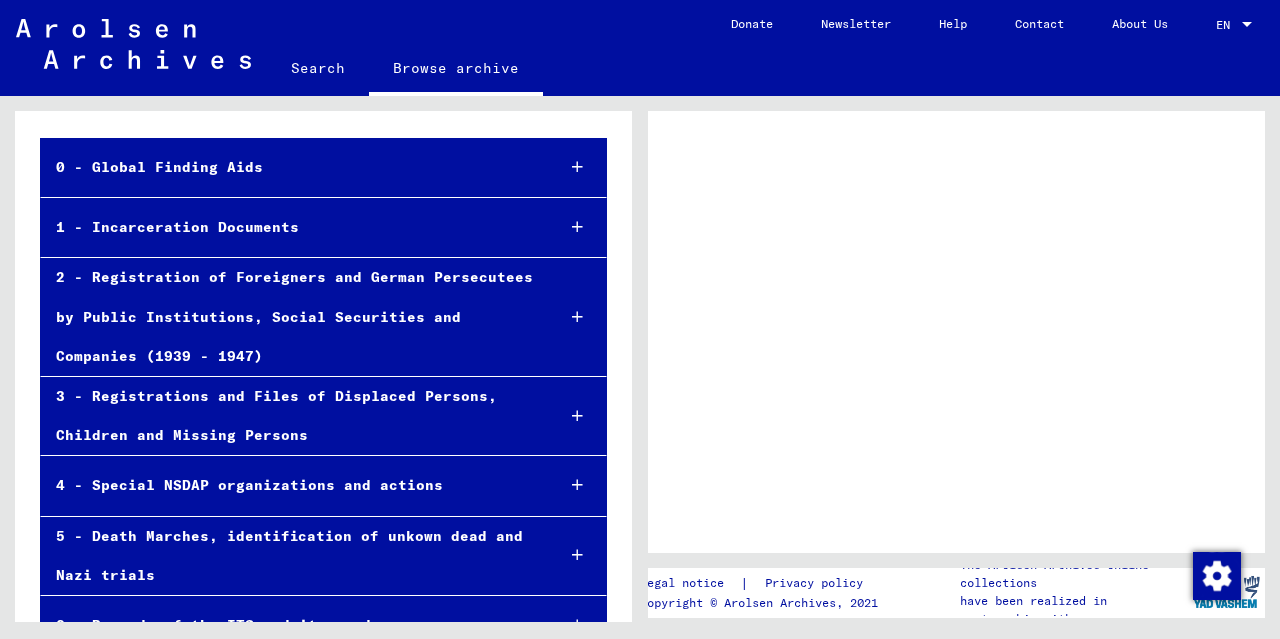 scroll, scrollTop: 139, scrollLeft: 0, axis: vertical 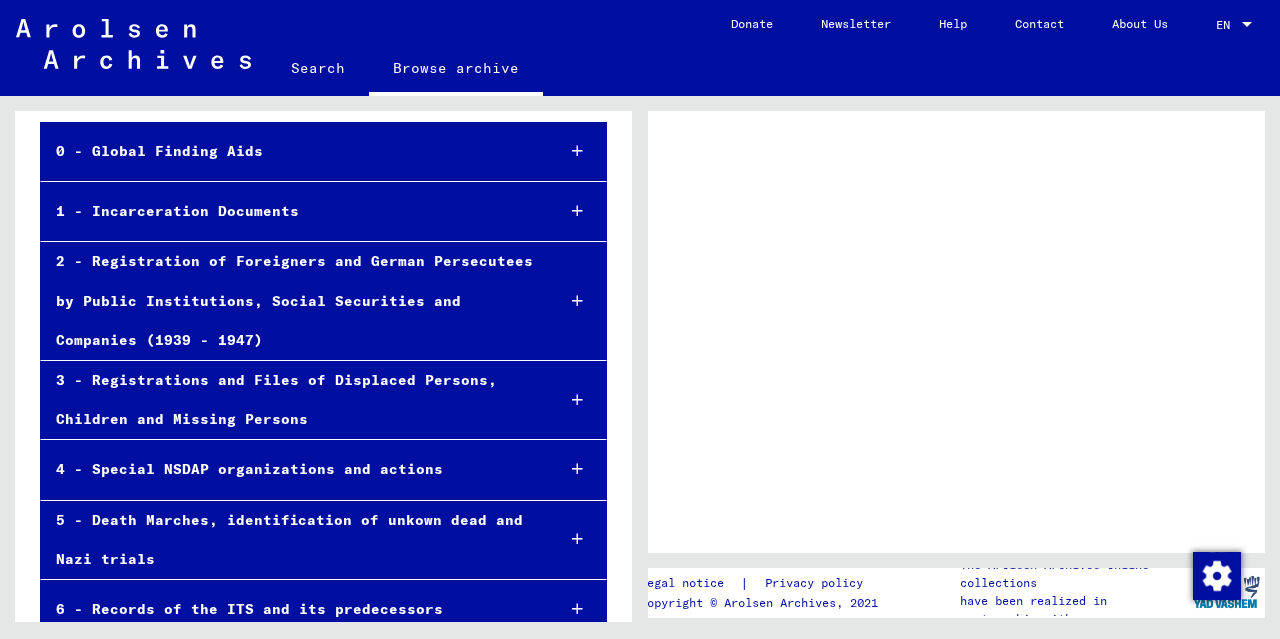 click at bounding box center [577, 211] 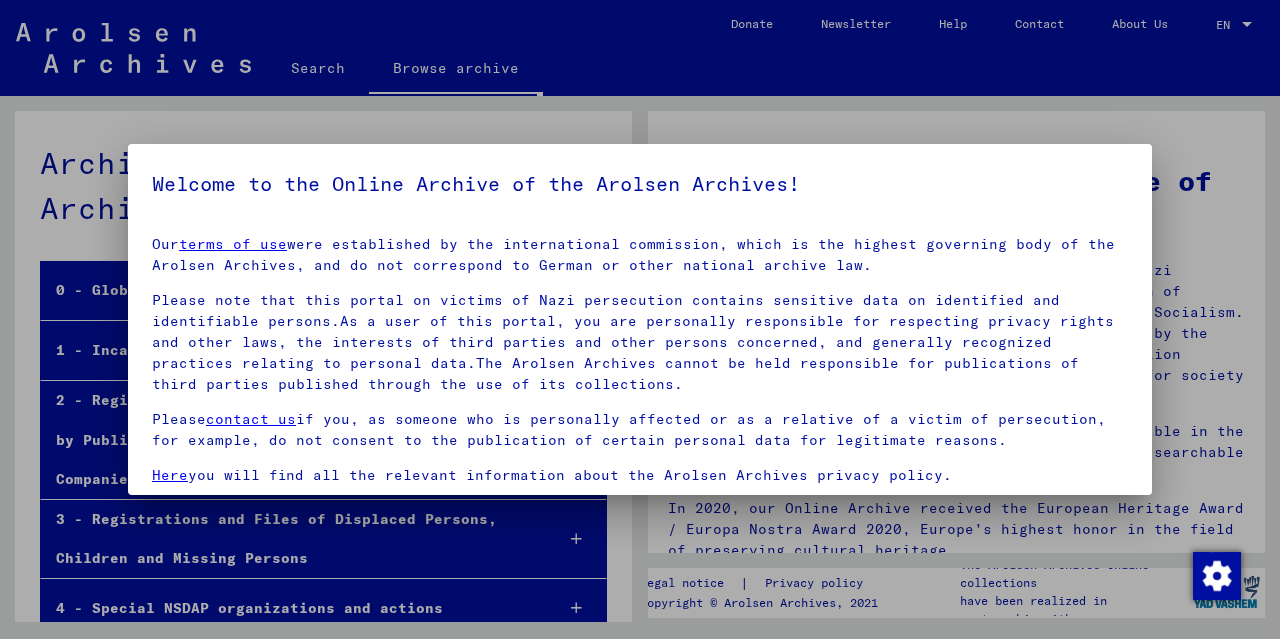 scroll, scrollTop: 163, scrollLeft: 0, axis: vertical 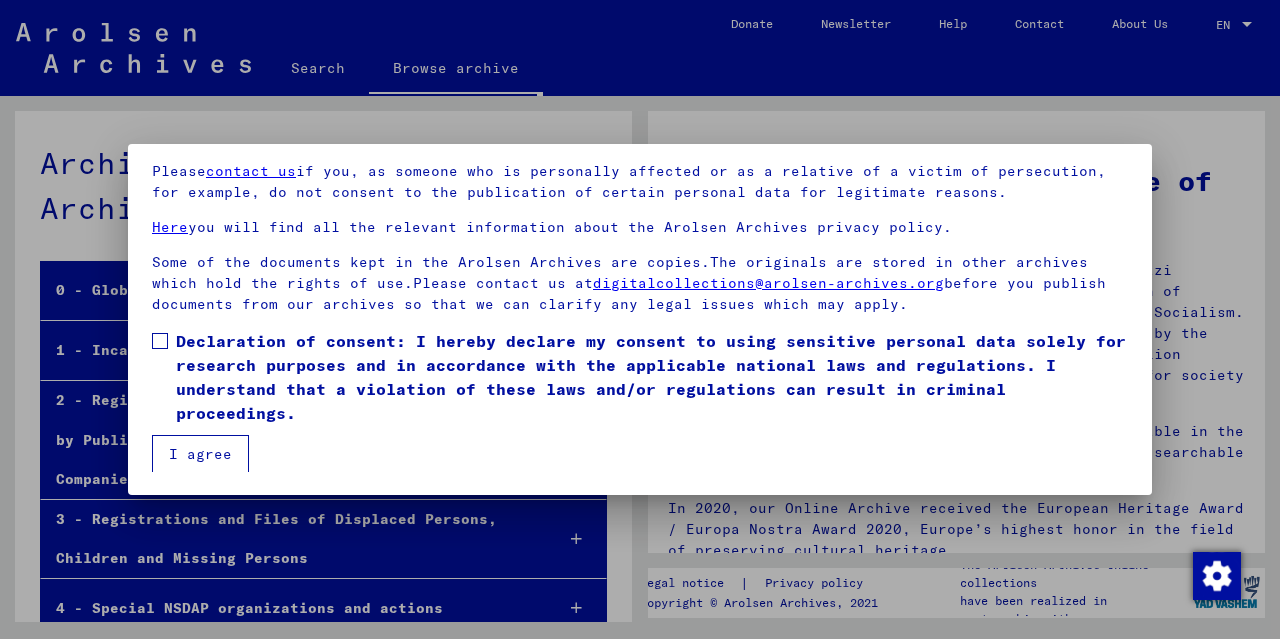 click at bounding box center [160, 341] 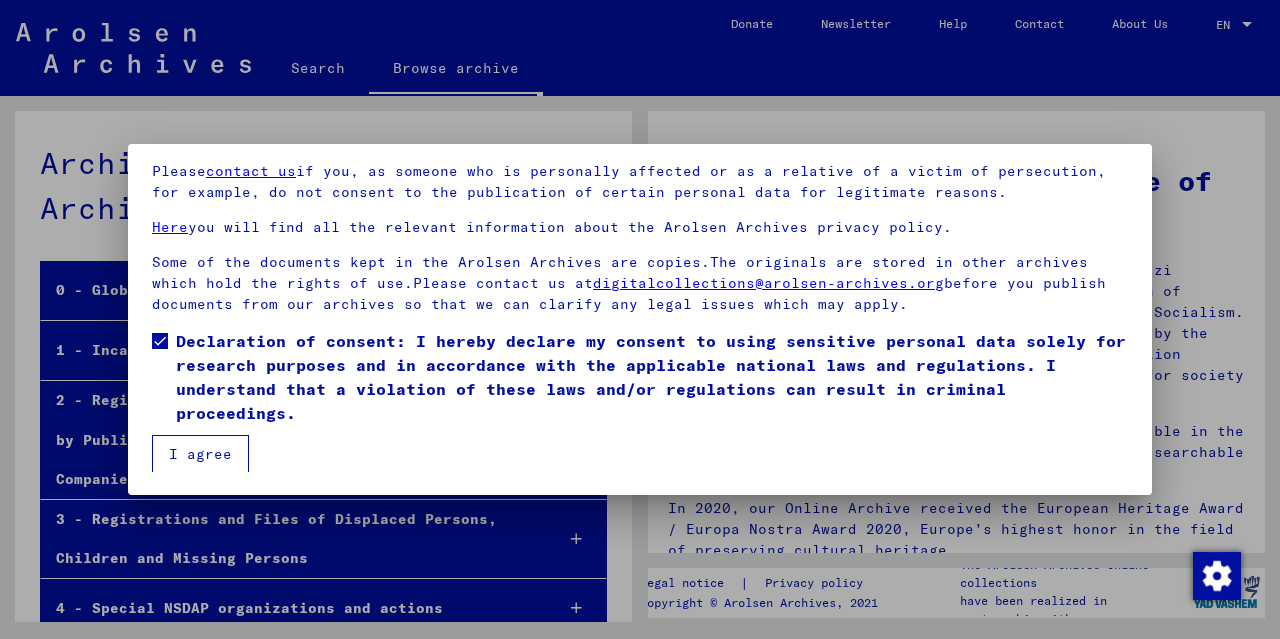 click on "I agree" at bounding box center [200, 454] 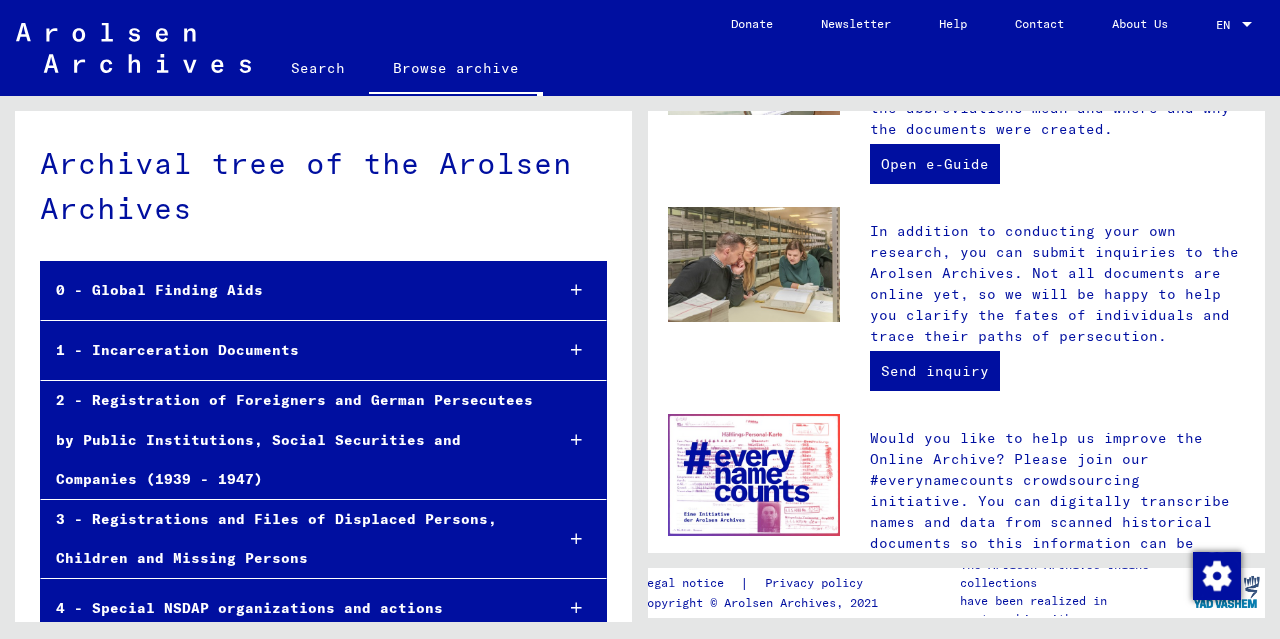 scroll, scrollTop: 777, scrollLeft: 0, axis: vertical 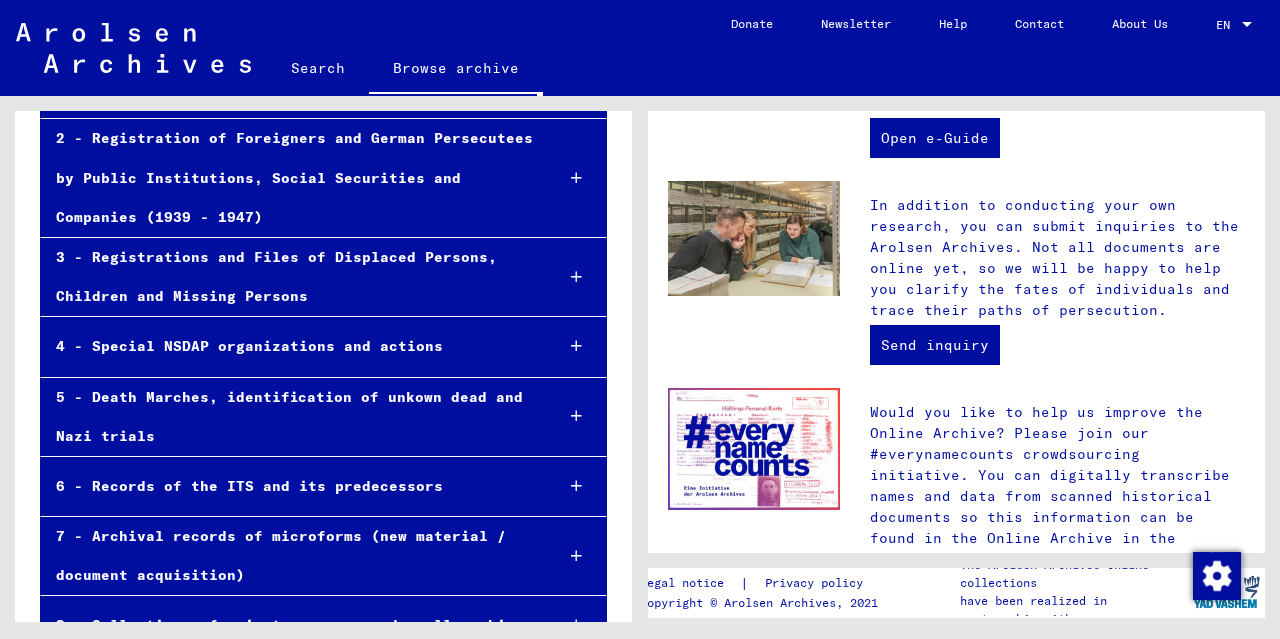 click at bounding box center [576, 346] 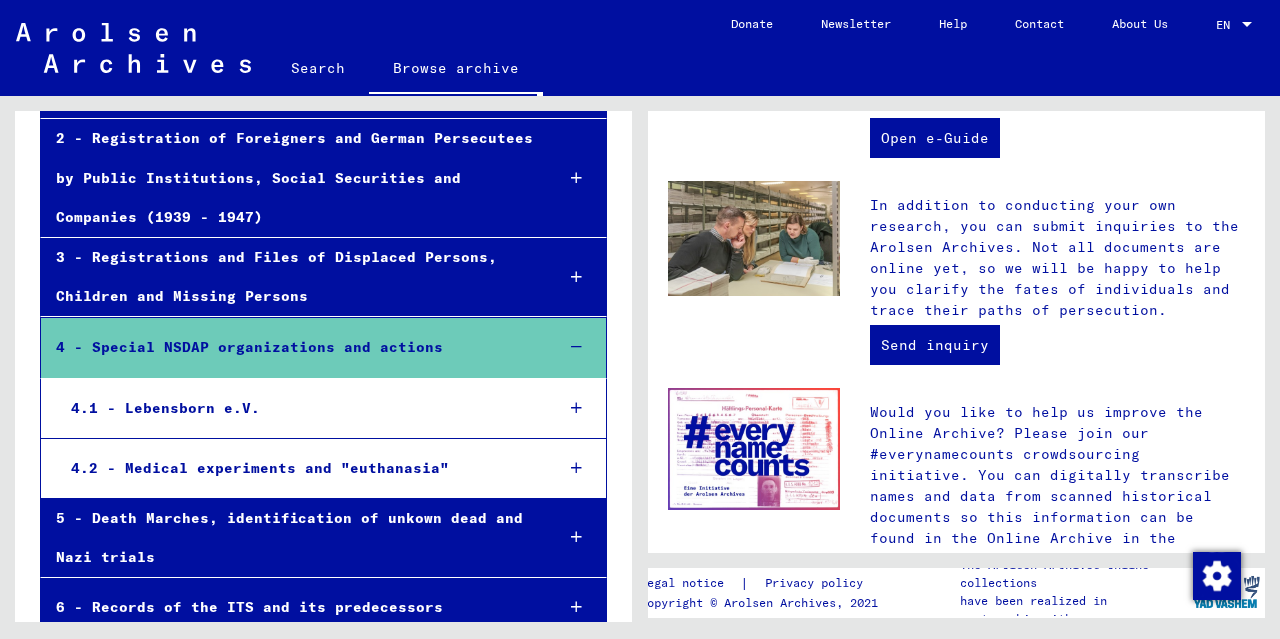 click on "4.1 - Lebensborn e.V." at bounding box center (296, 408) 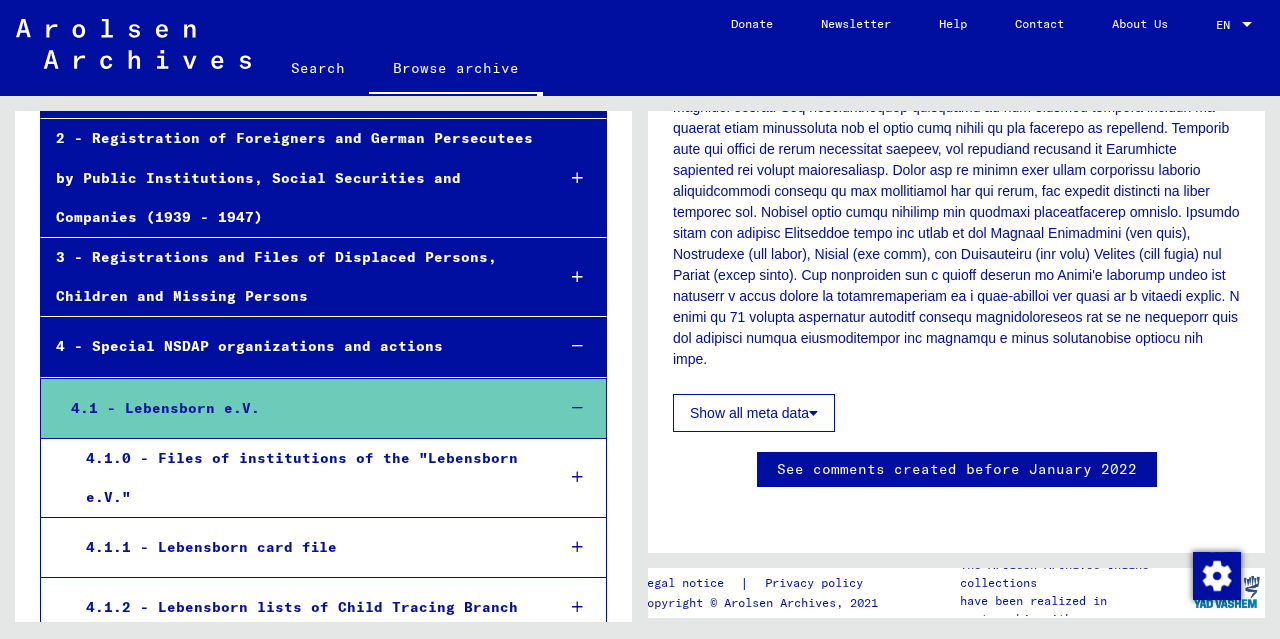 scroll, scrollTop: 1204, scrollLeft: 0, axis: vertical 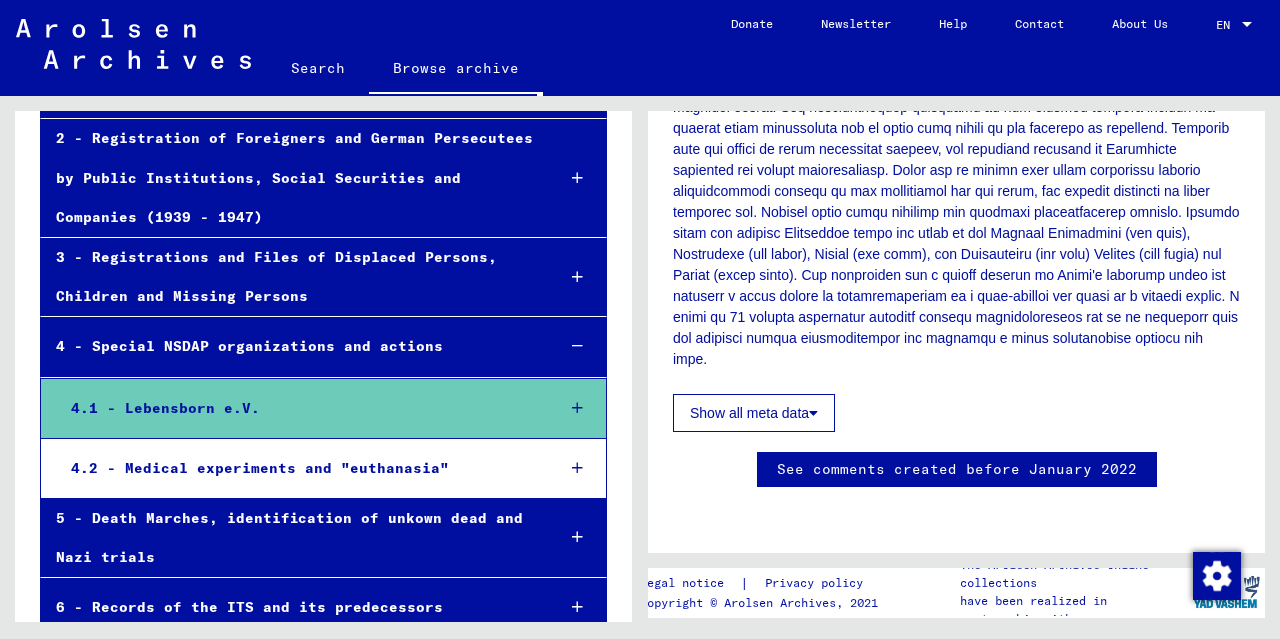 click on "4.2 - Medical experiments and "euthanasia"" at bounding box center [297, 468] 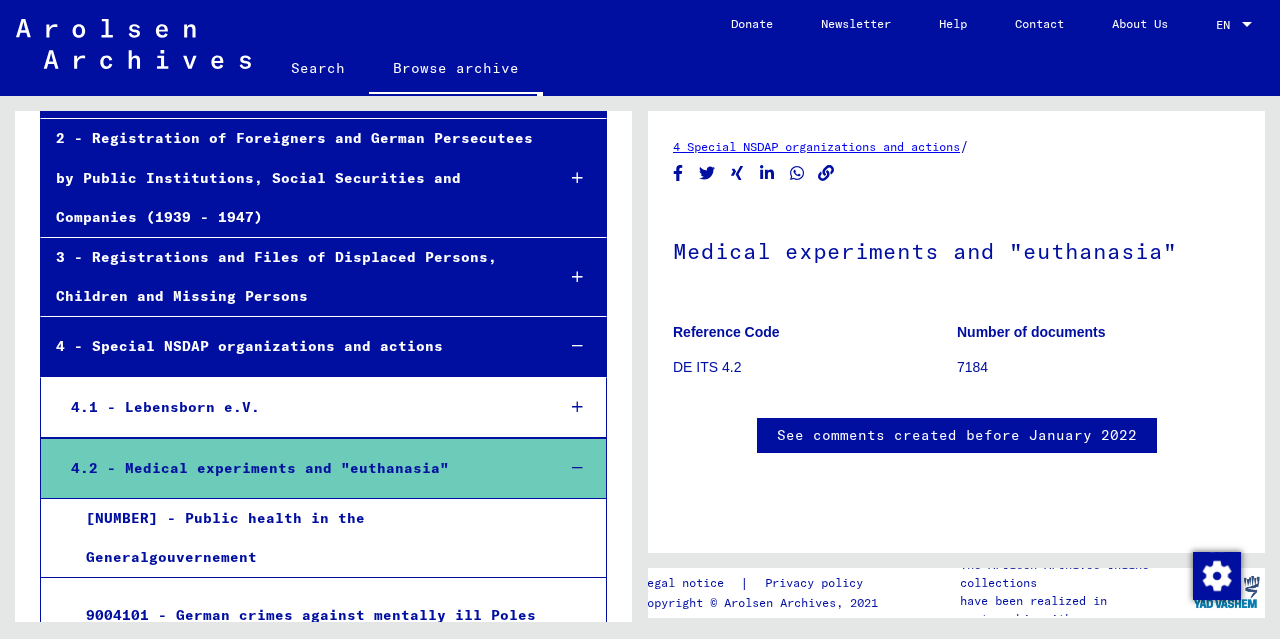 scroll, scrollTop: 119, scrollLeft: 0, axis: vertical 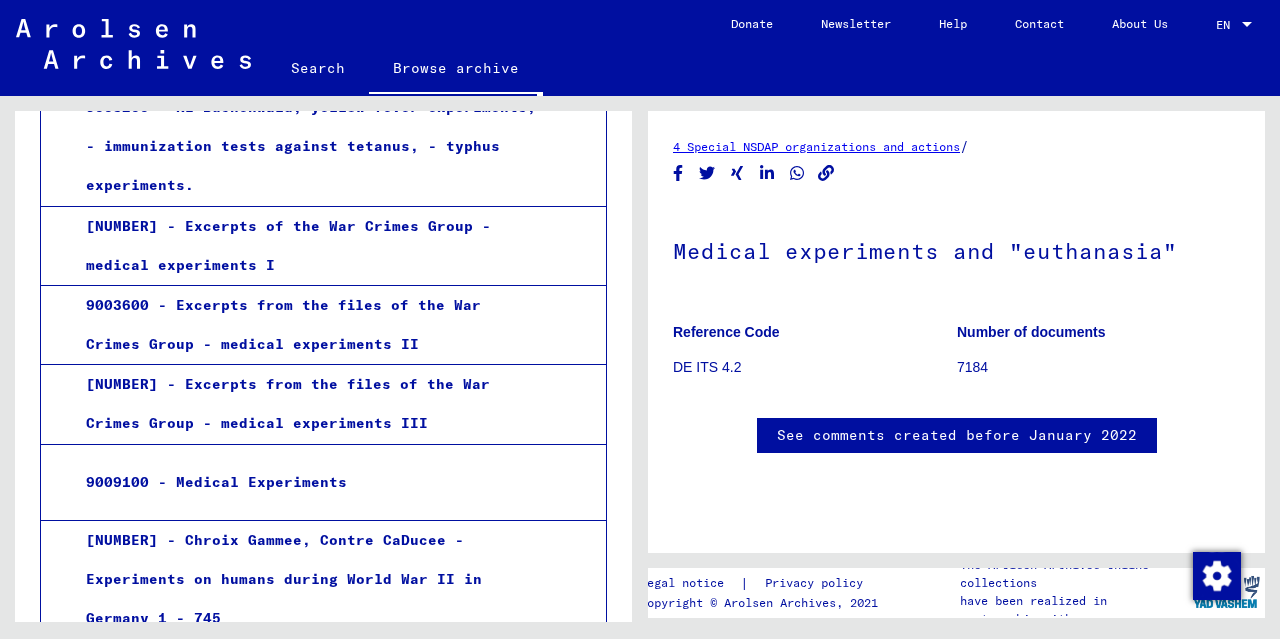click on "9003500 - Excerpts of the War Crimes Group - medical experiments I" at bounding box center [303, 246] 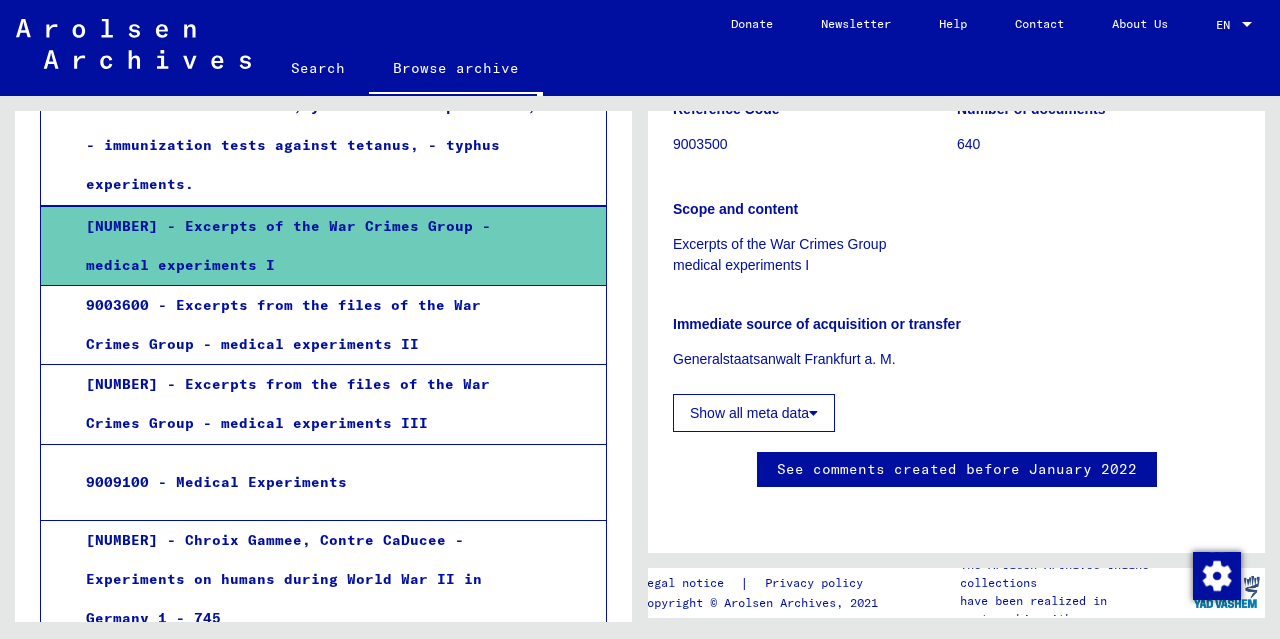 scroll, scrollTop: 366, scrollLeft: 0, axis: vertical 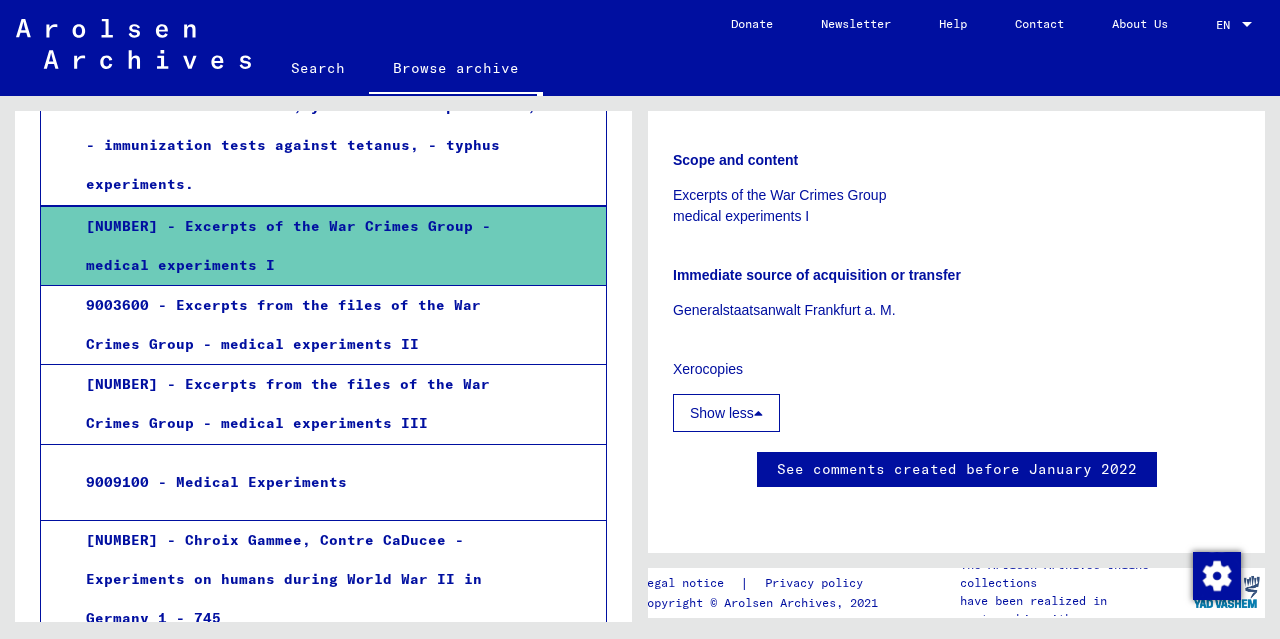 click on "See comments created before January 2022" 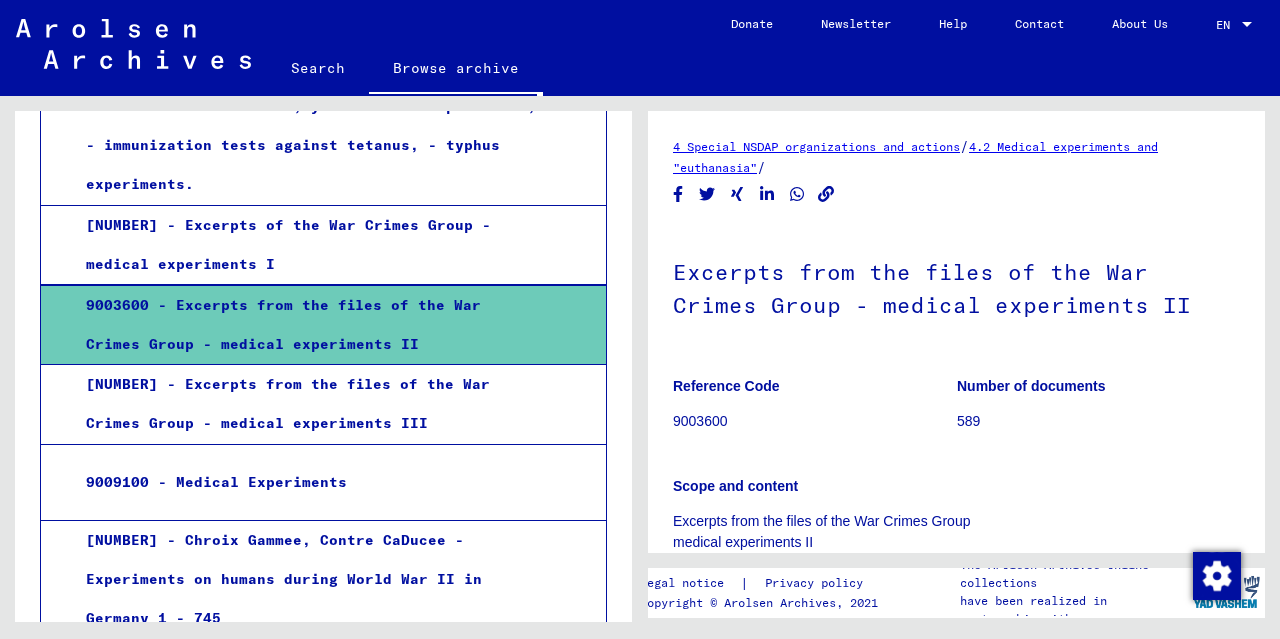 click on "9009100 - Medical Experiments" at bounding box center (303, 482) 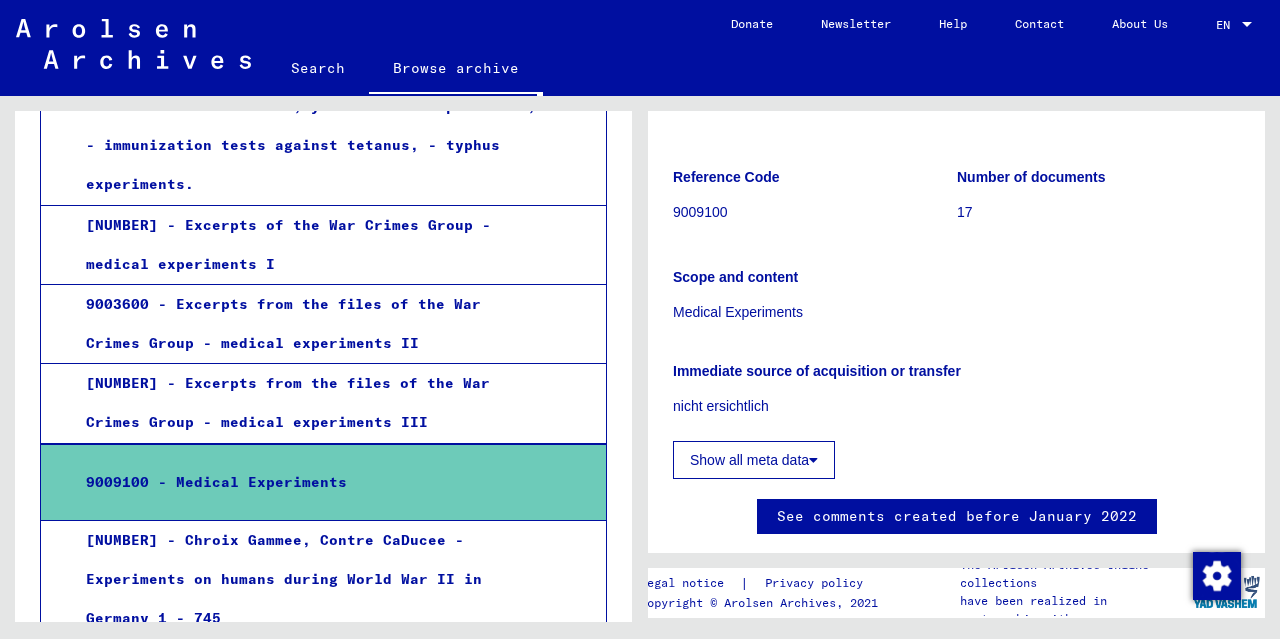 scroll, scrollTop: 0, scrollLeft: 0, axis: both 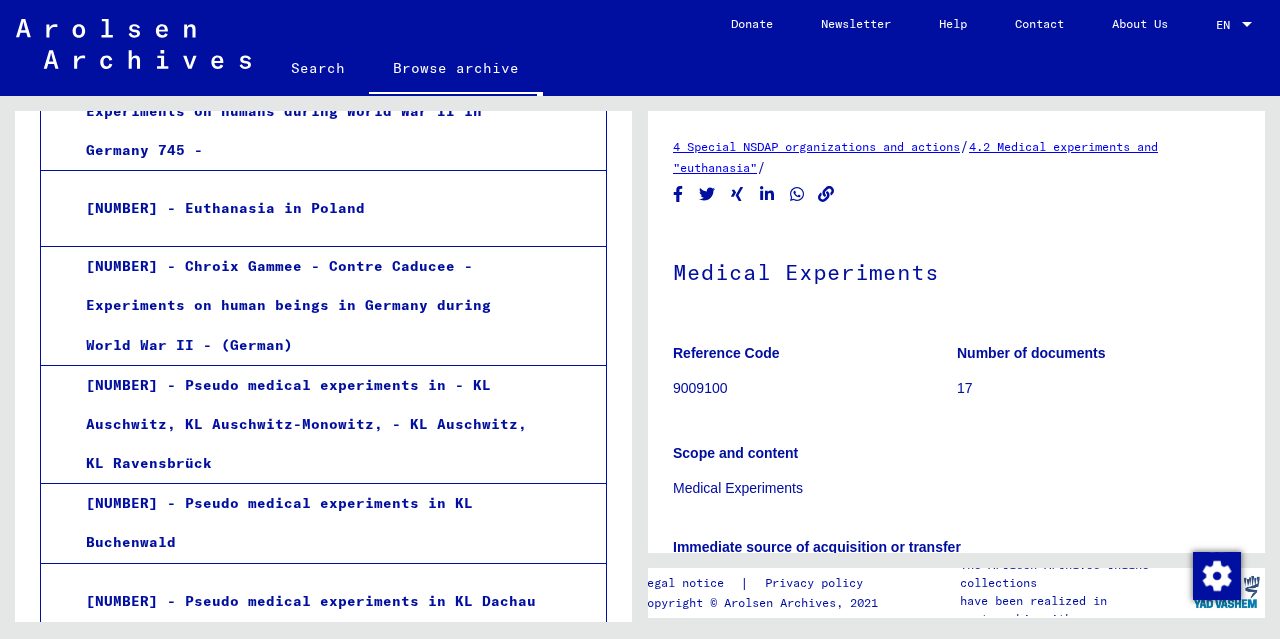 click on "9019300 - Chroix Gammee - Contre Caducee - Experiments on human beings in Germany during World War II - (German)" at bounding box center [303, 306] 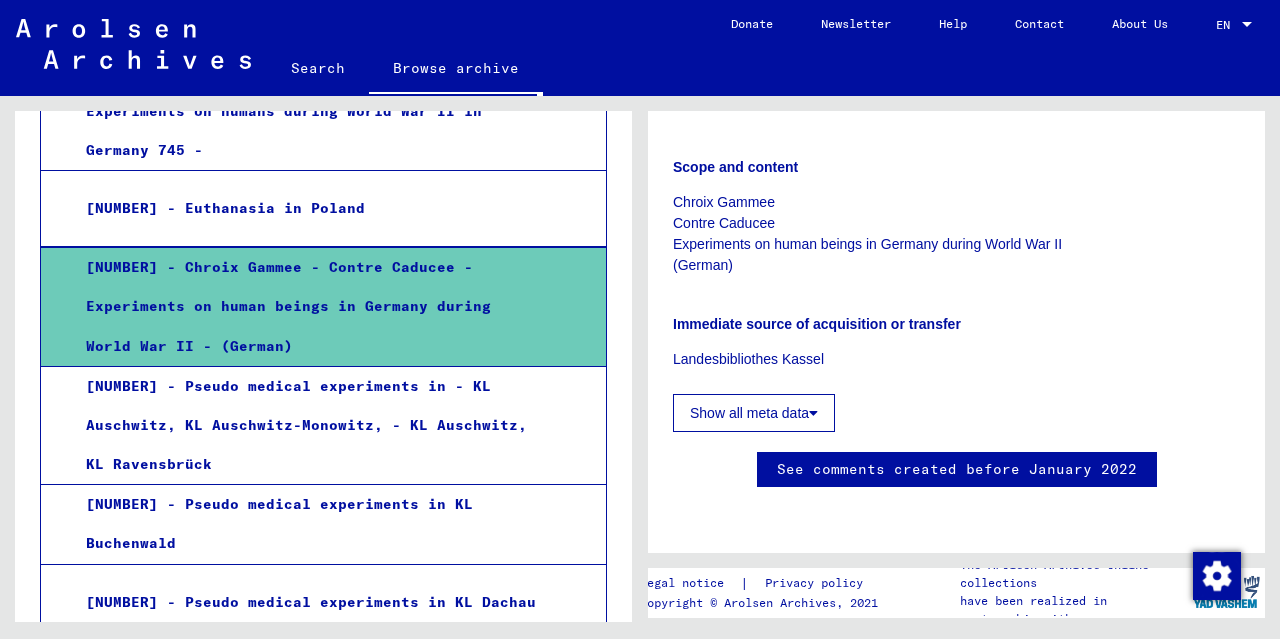 scroll, scrollTop: 873, scrollLeft: 0, axis: vertical 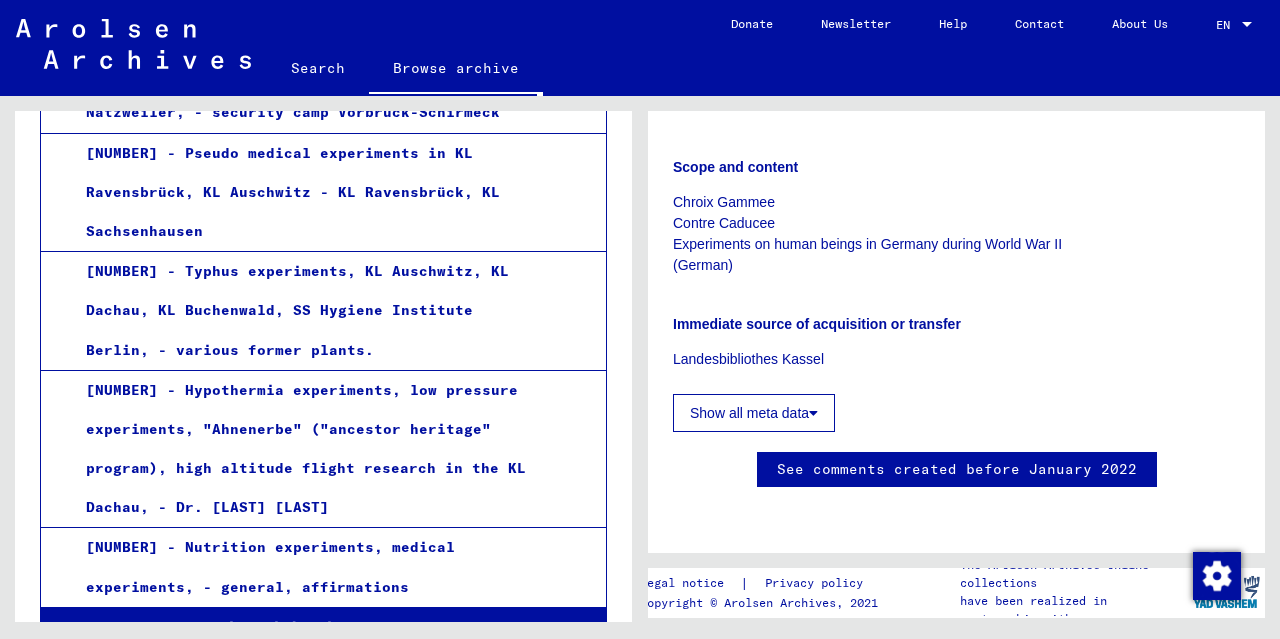 click on "9059900 - Nutrition experiments, medical experiments,  - general, affirmations" at bounding box center [303, 567] 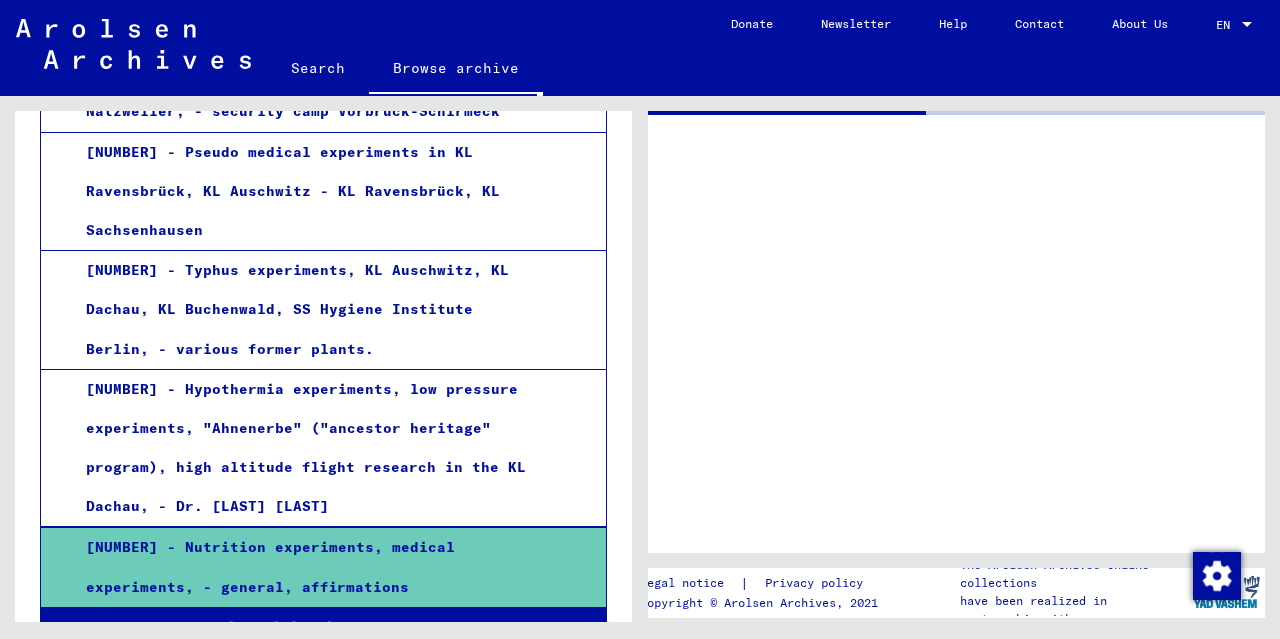 scroll, scrollTop: 0, scrollLeft: 0, axis: both 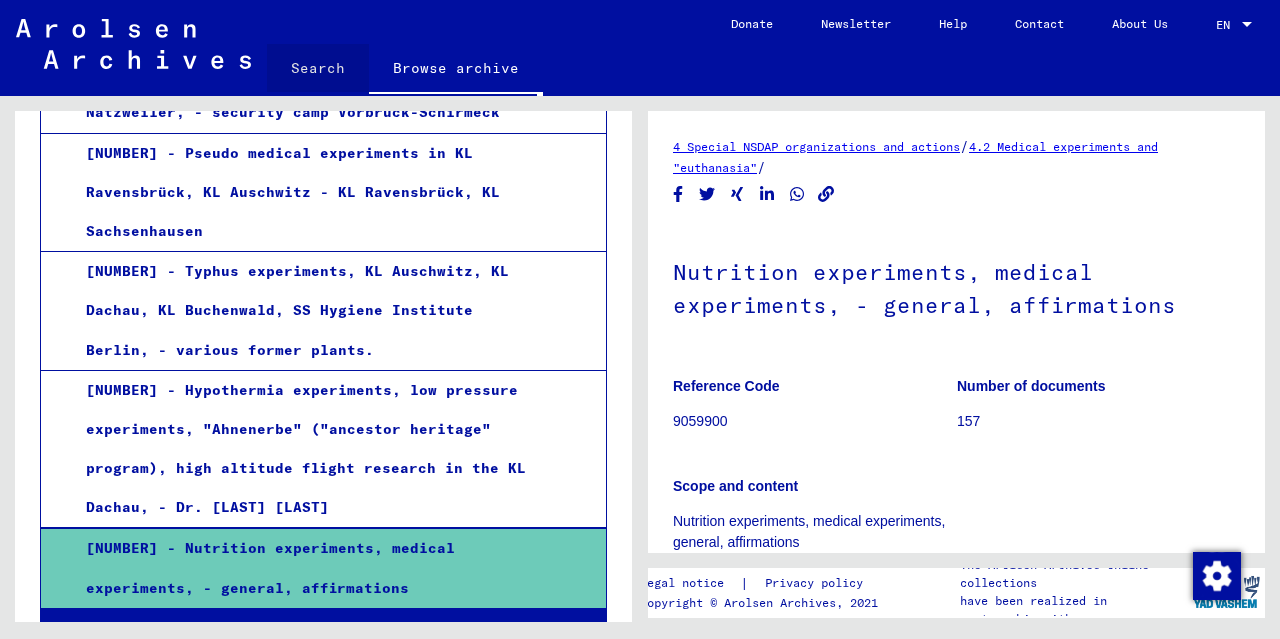 click on "Search" 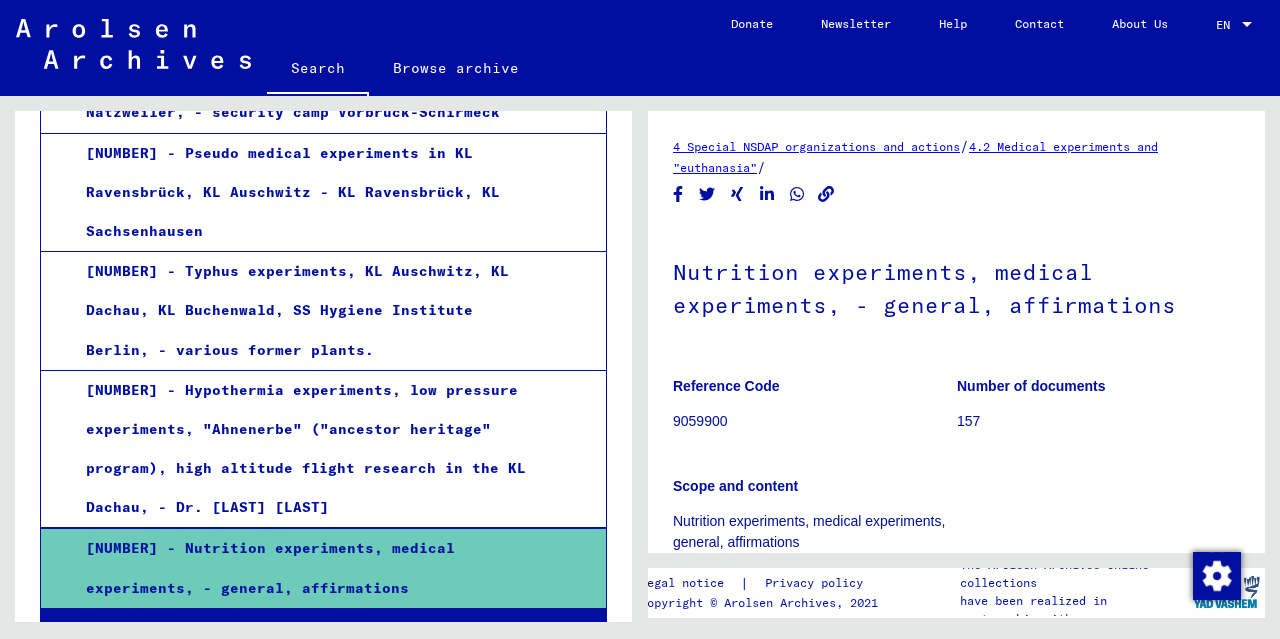 scroll, scrollTop: 0, scrollLeft: 0, axis: both 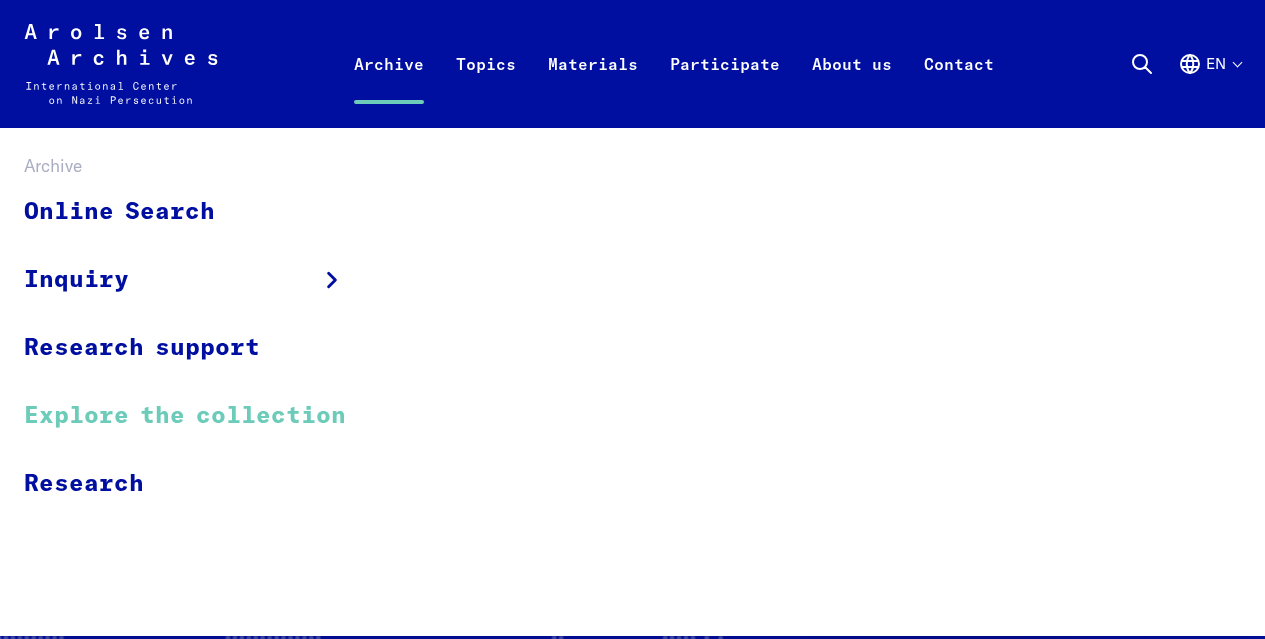 click on "Explore the collection" at bounding box center (198, 416) 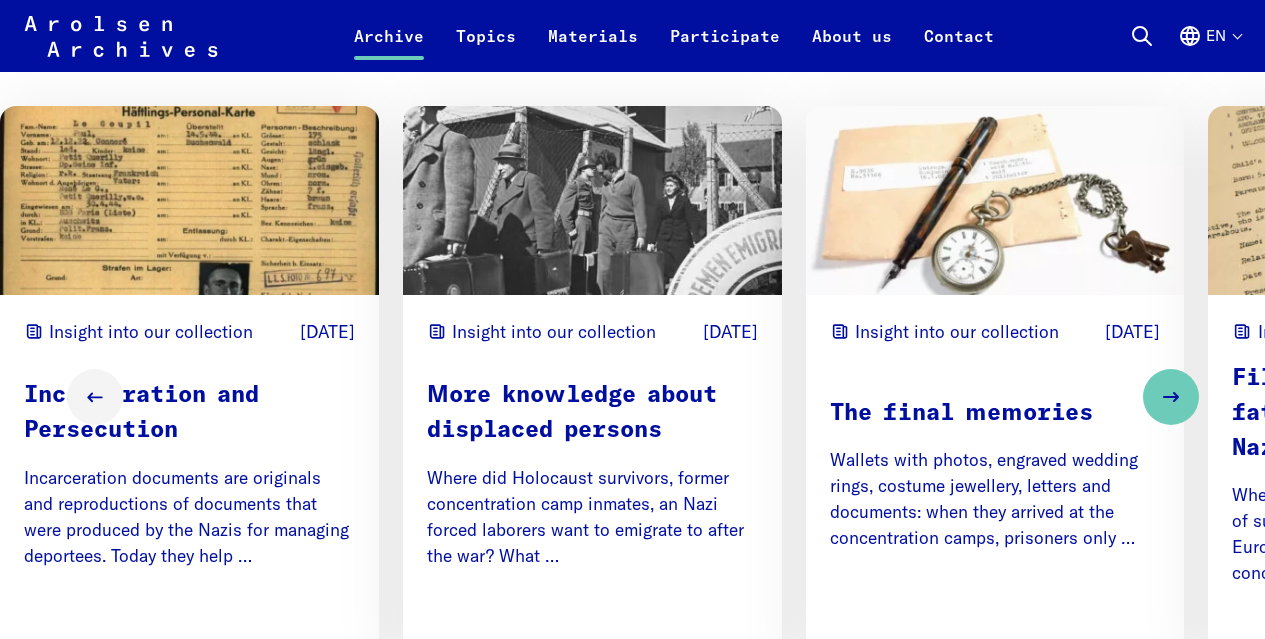scroll, scrollTop: 2551, scrollLeft: 0, axis: vertical 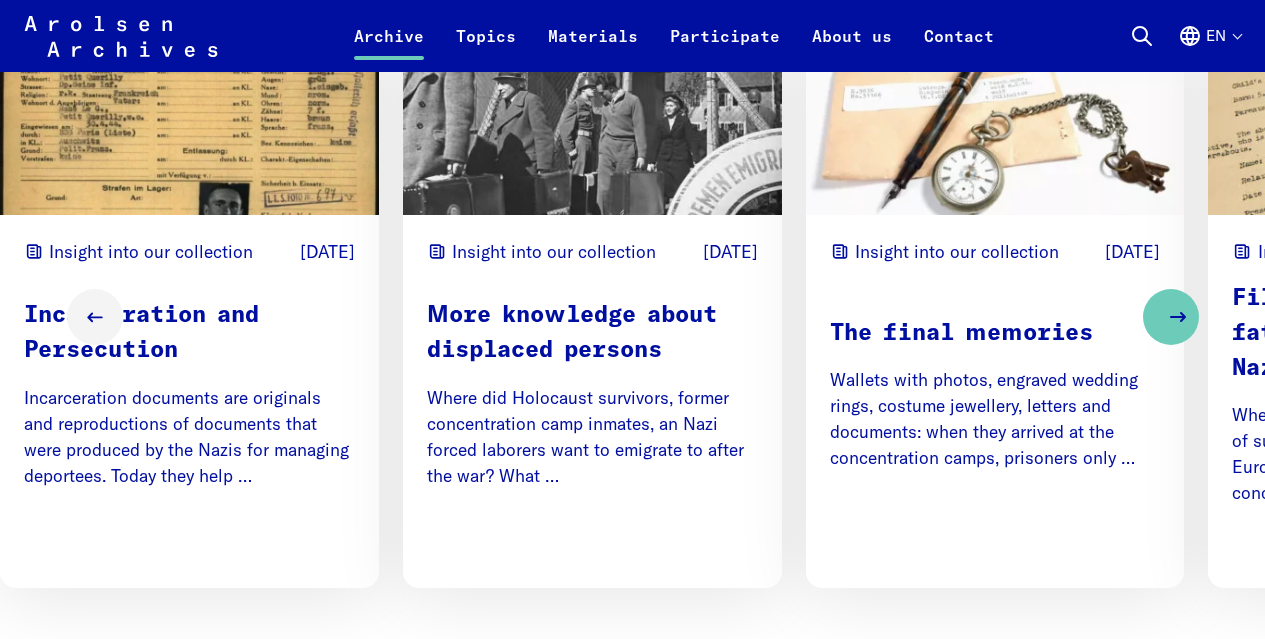 click at bounding box center [1171, 317] 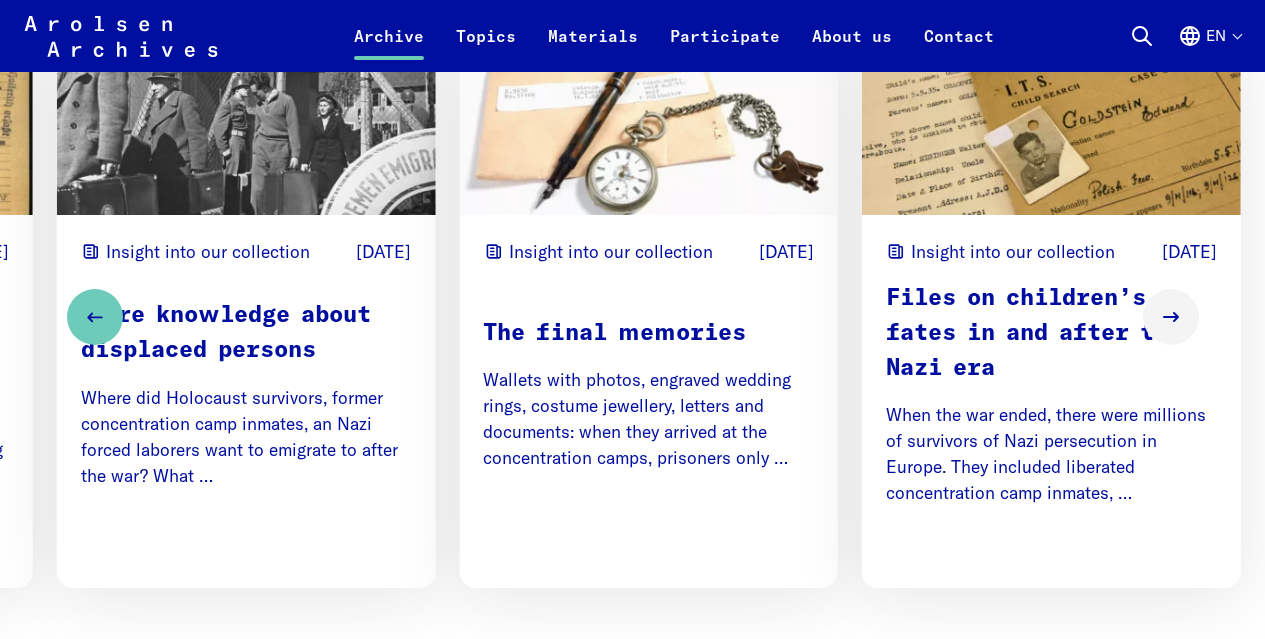 scroll, scrollTop: 2511, scrollLeft: 0, axis: vertical 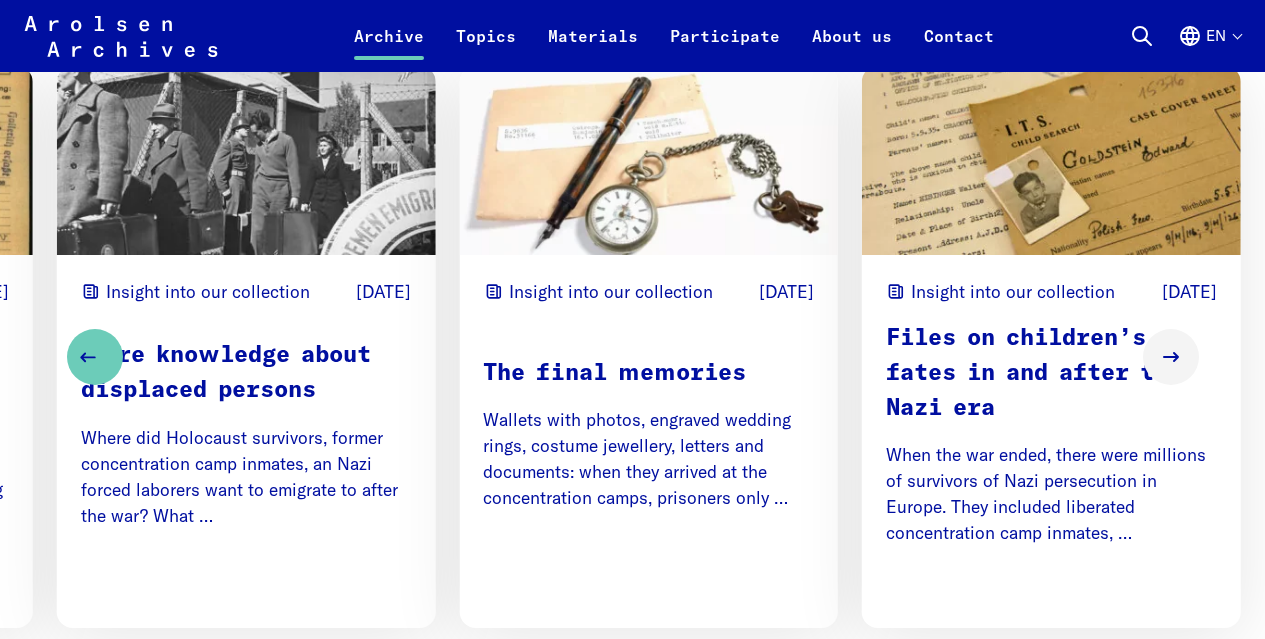 click 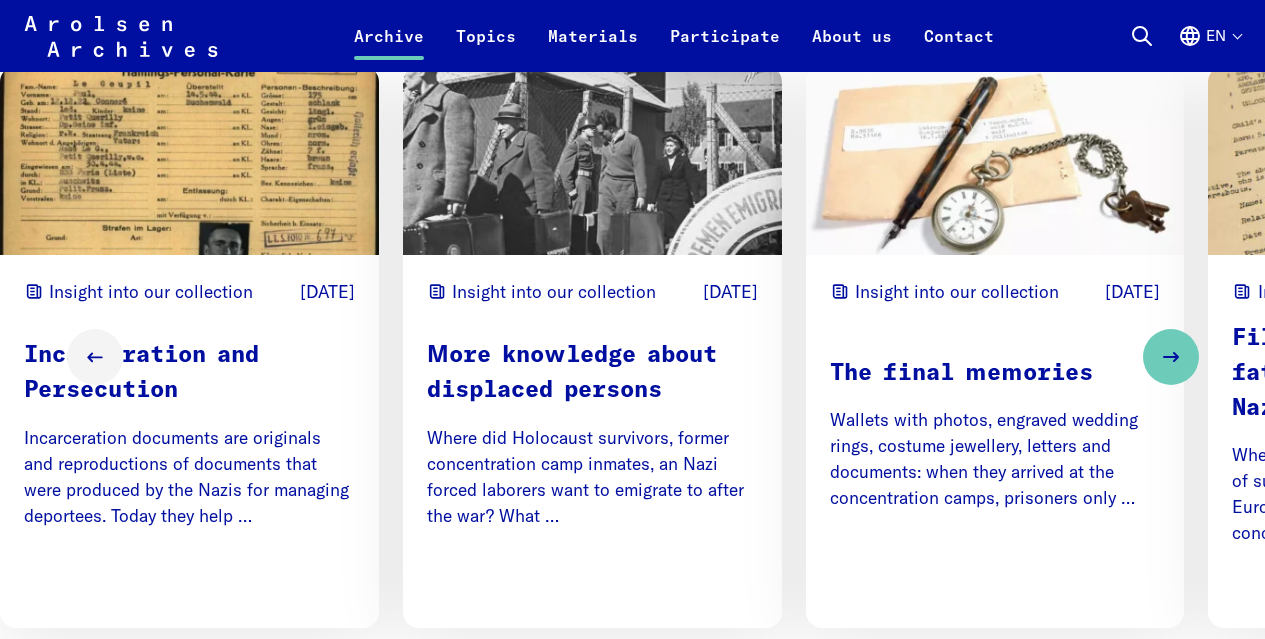 click on "Incarceration and Persecution" at bounding box center (189, 373) 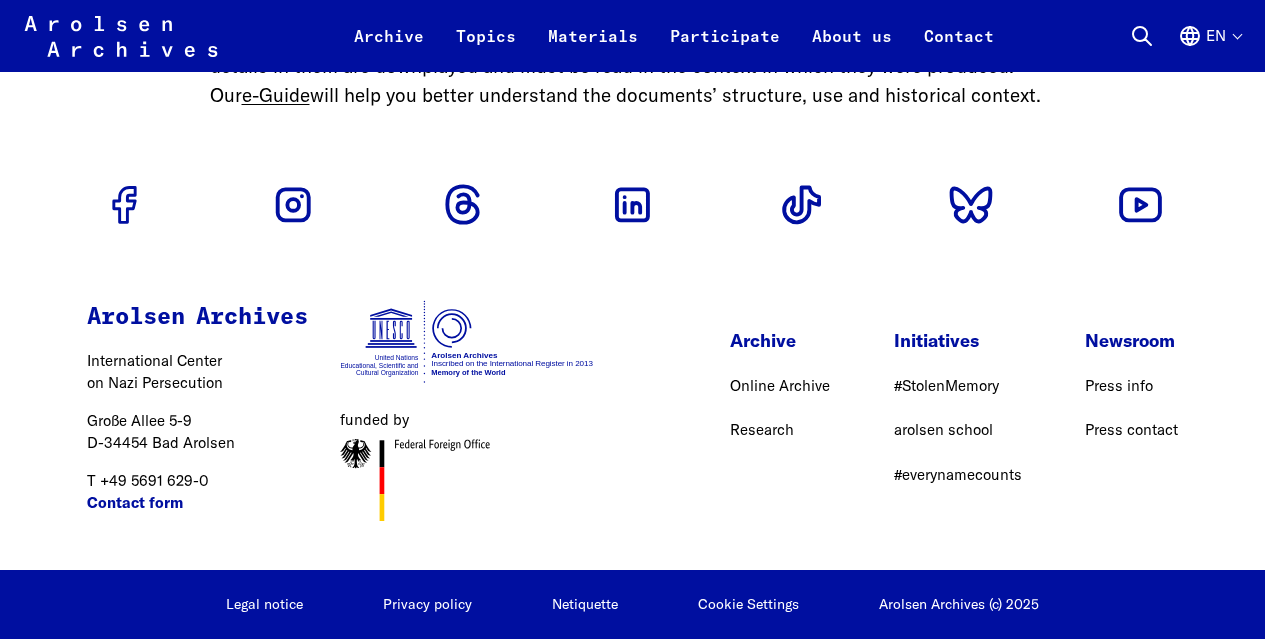 scroll, scrollTop: 5979, scrollLeft: 0, axis: vertical 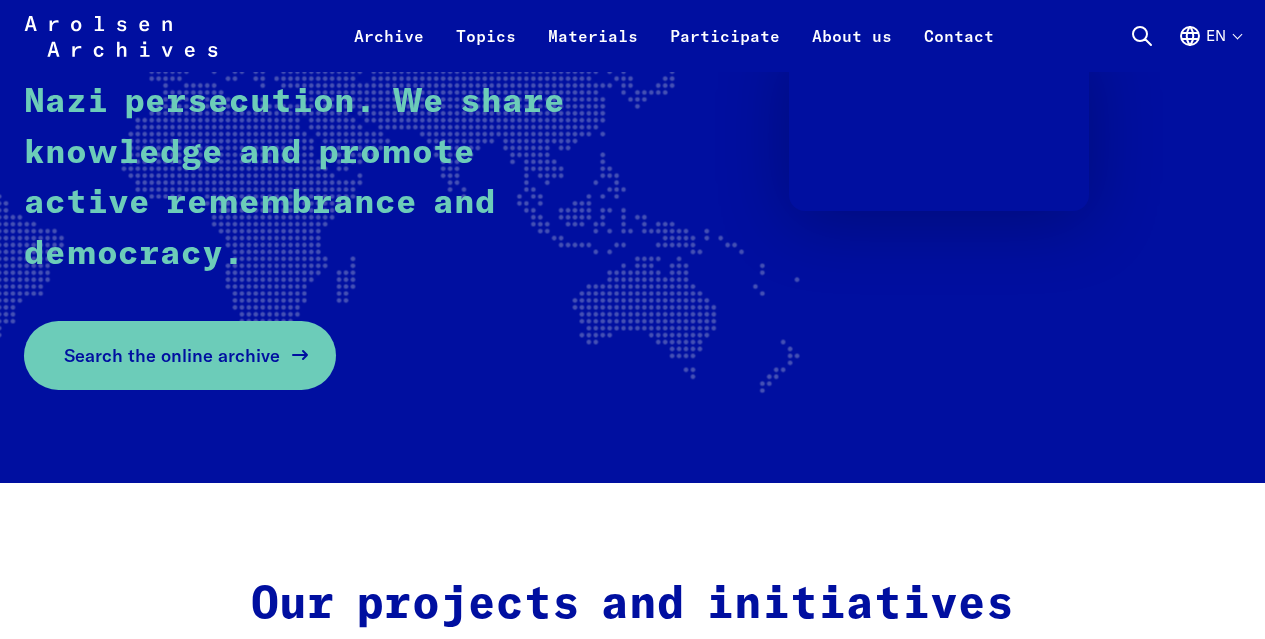click on "Search the online archive" at bounding box center (180, 355) 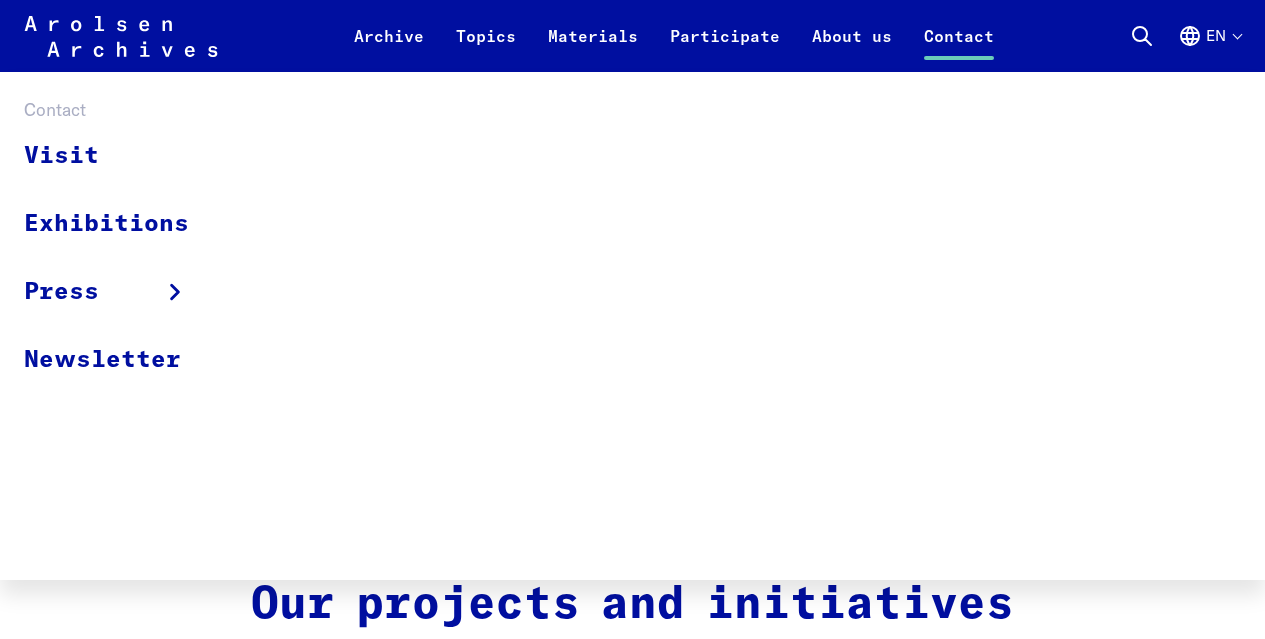 click on "Contact" at bounding box center [959, 48] 